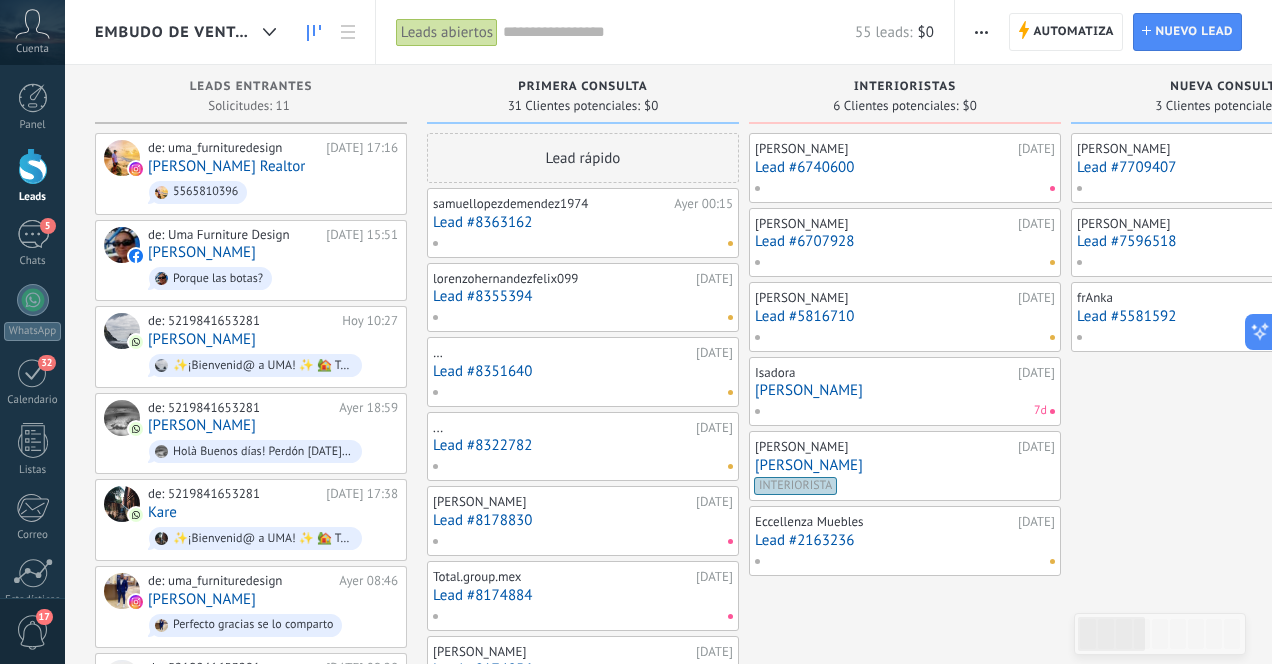 scroll, scrollTop: 0, scrollLeft: 0, axis: both 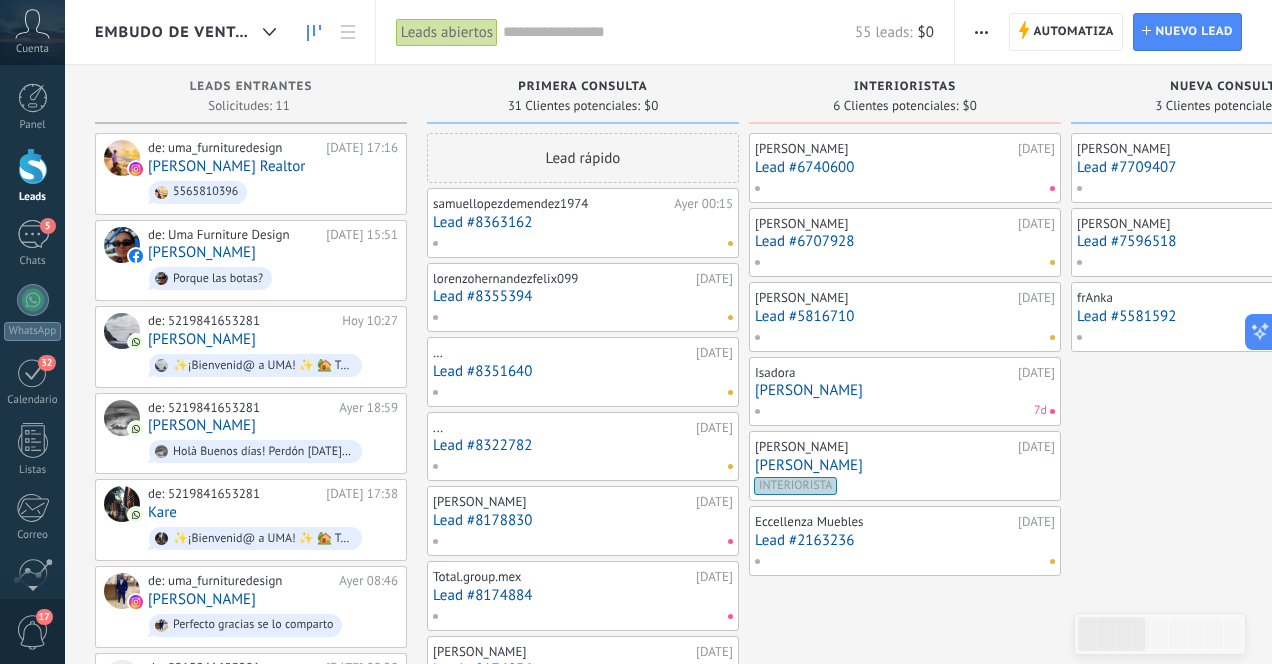 click at bounding box center (33, 166) 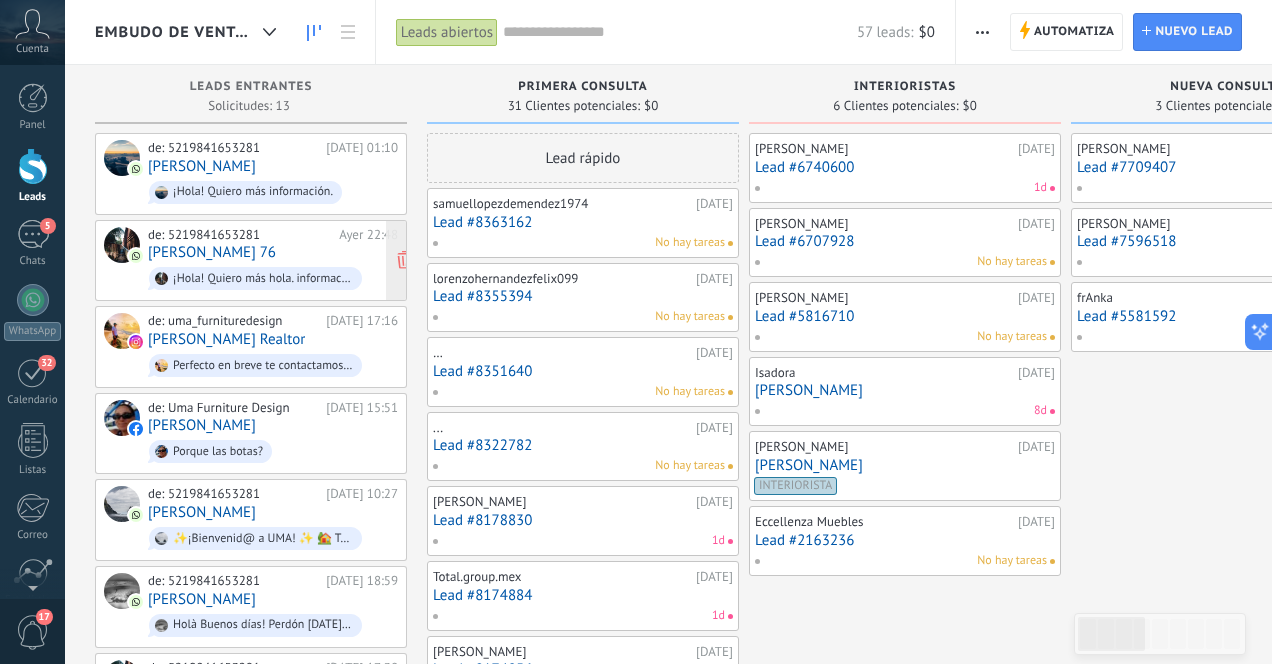 click on "de: 5219841653281 [DATE] 22:48 [PERSON_NAME] 76 ¡Hola! Quiero más hola.          información." at bounding box center (273, 261) 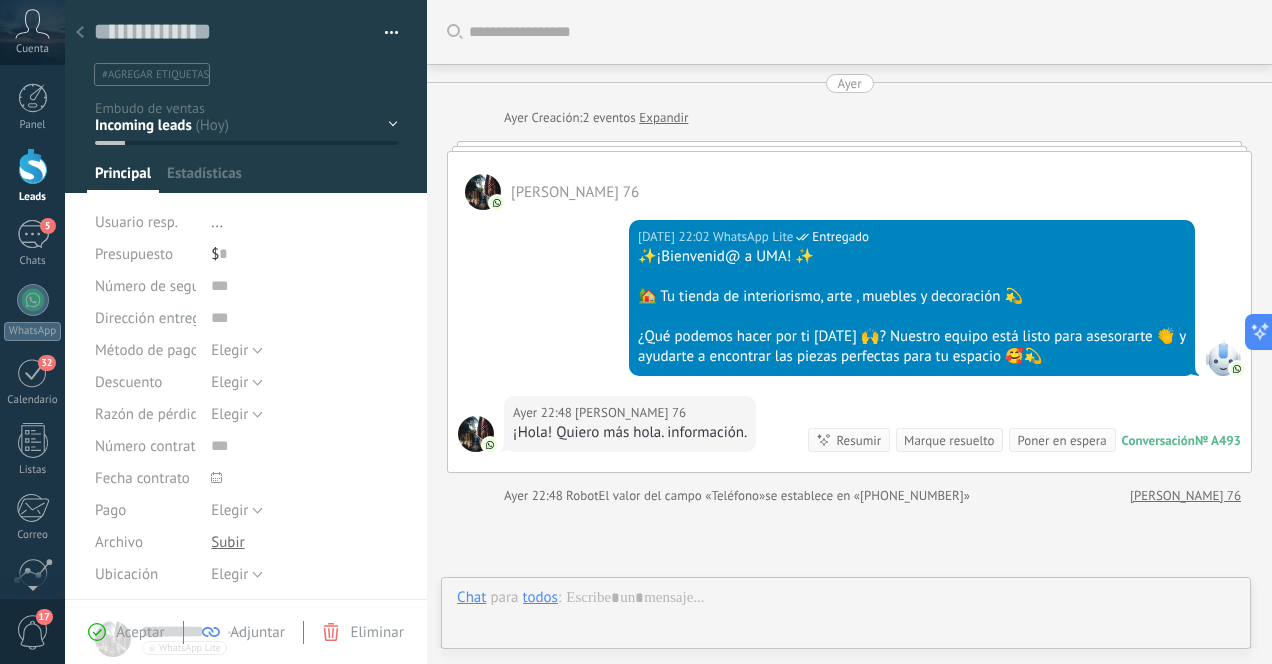 type on "**********" 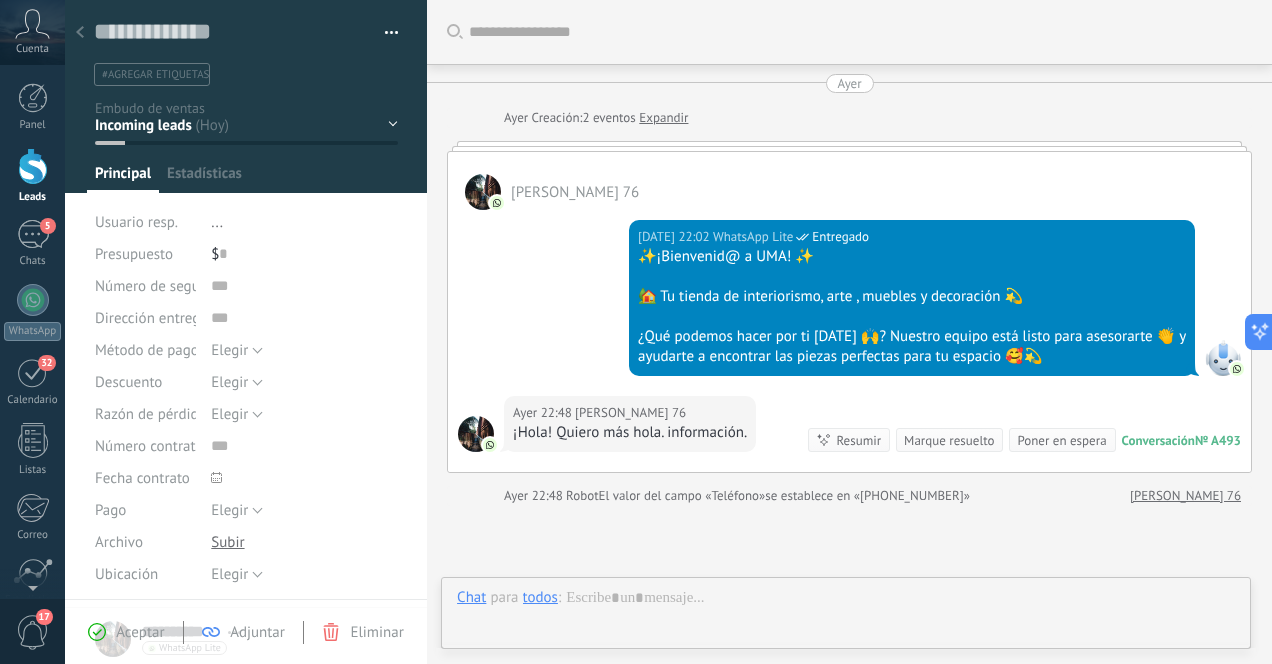 scroll, scrollTop: 30, scrollLeft: 0, axis: vertical 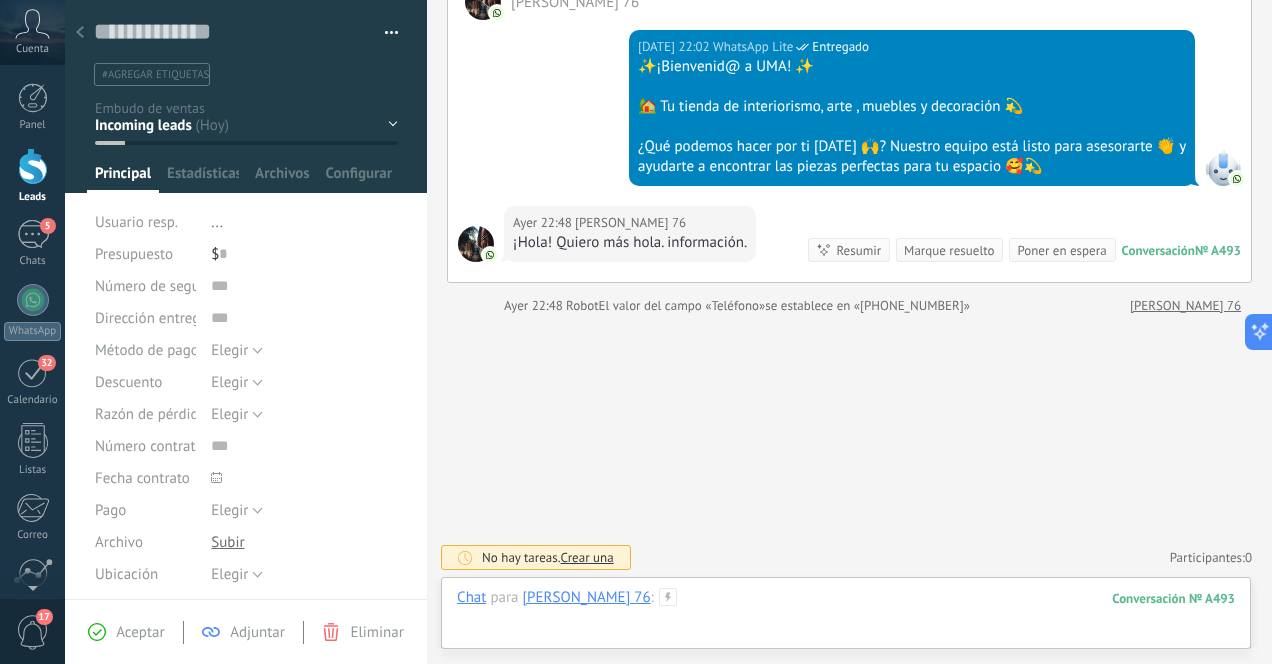 click at bounding box center [846, 618] 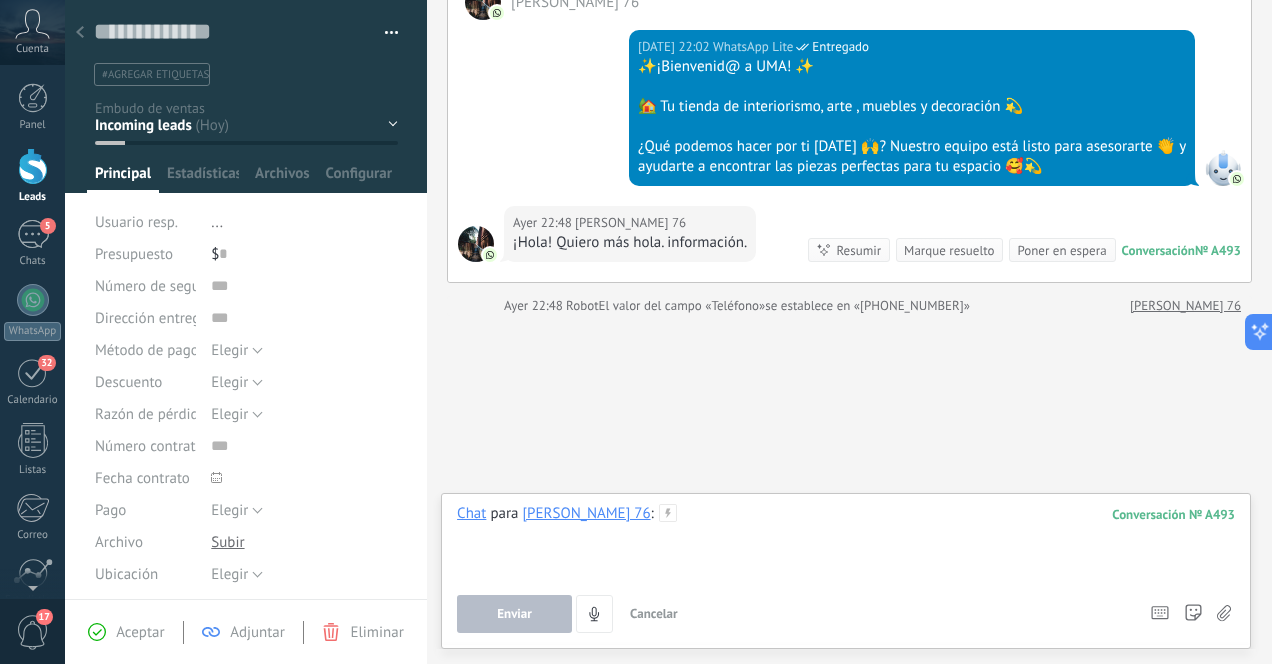 type 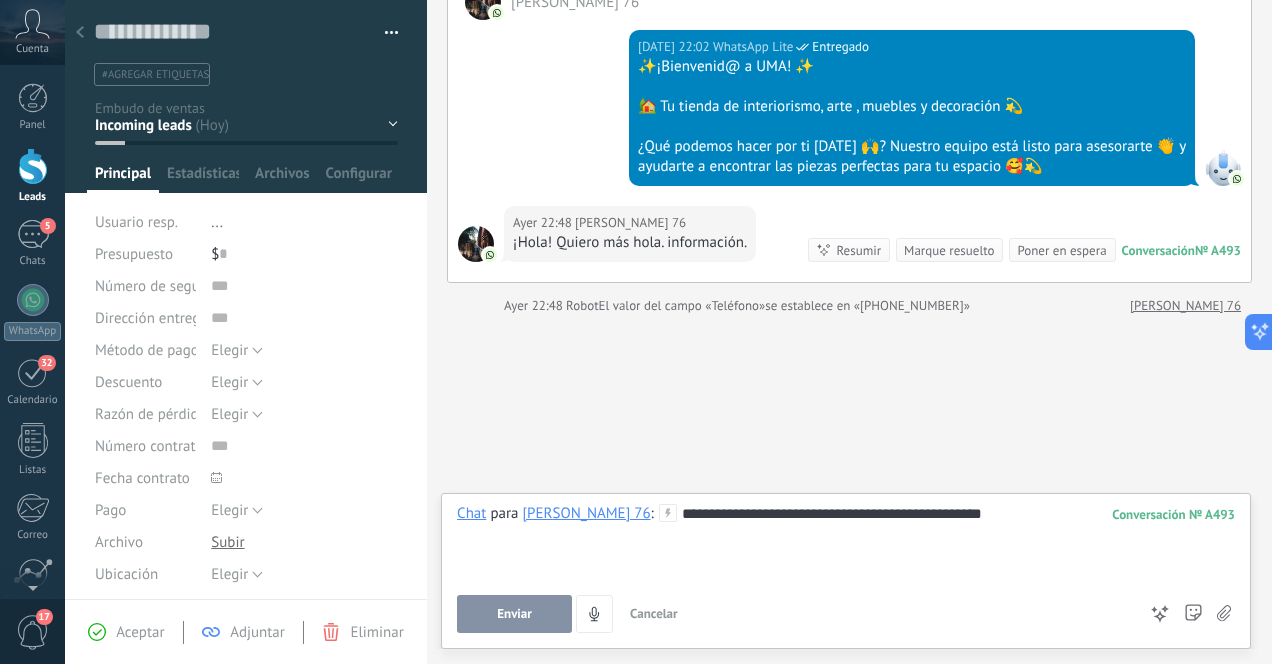 click on "Enviar" at bounding box center [514, 614] 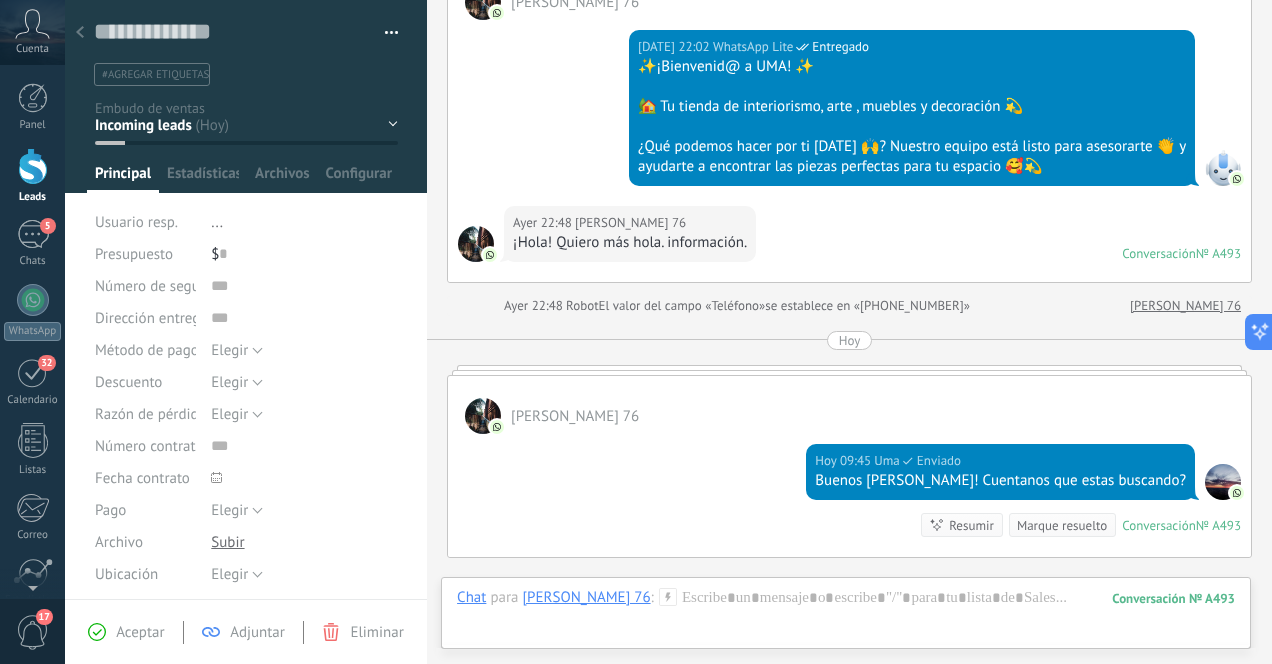 scroll, scrollTop: 177, scrollLeft: 0, axis: vertical 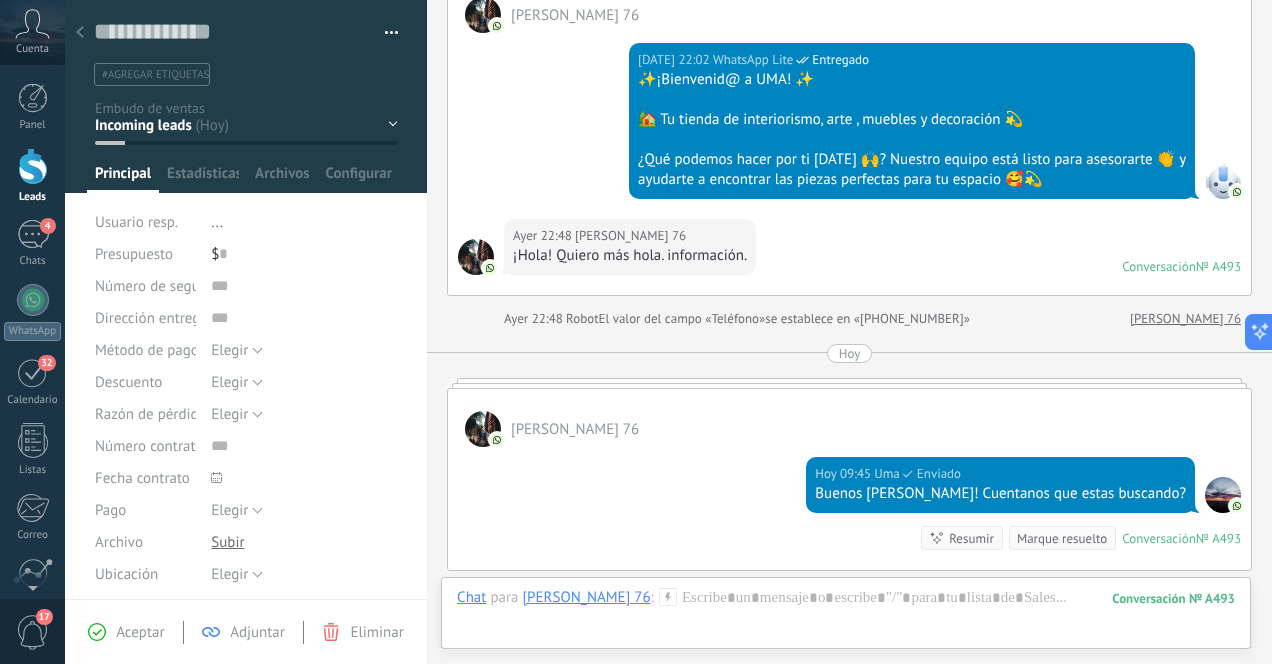click at bounding box center [80, 33] 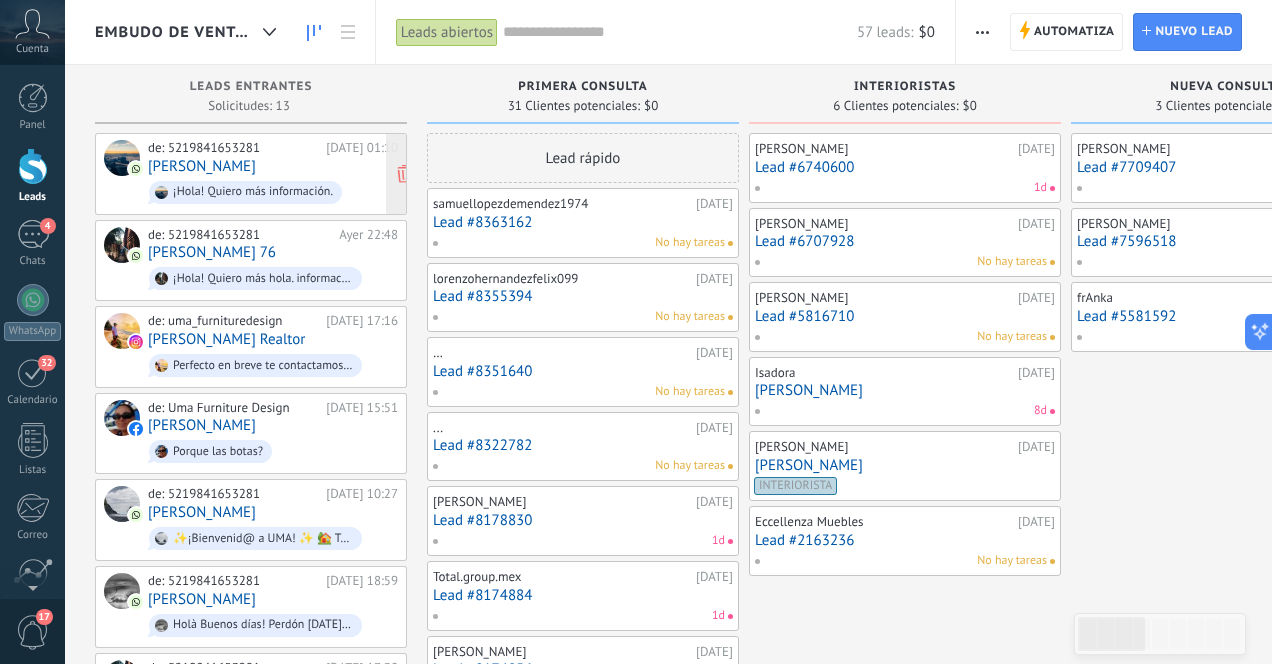 click on "de: 5219841653281 [DATE] 01:10 [PERSON_NAME] ¡Hola! Quiero más información." at bounding box center (273, 174) 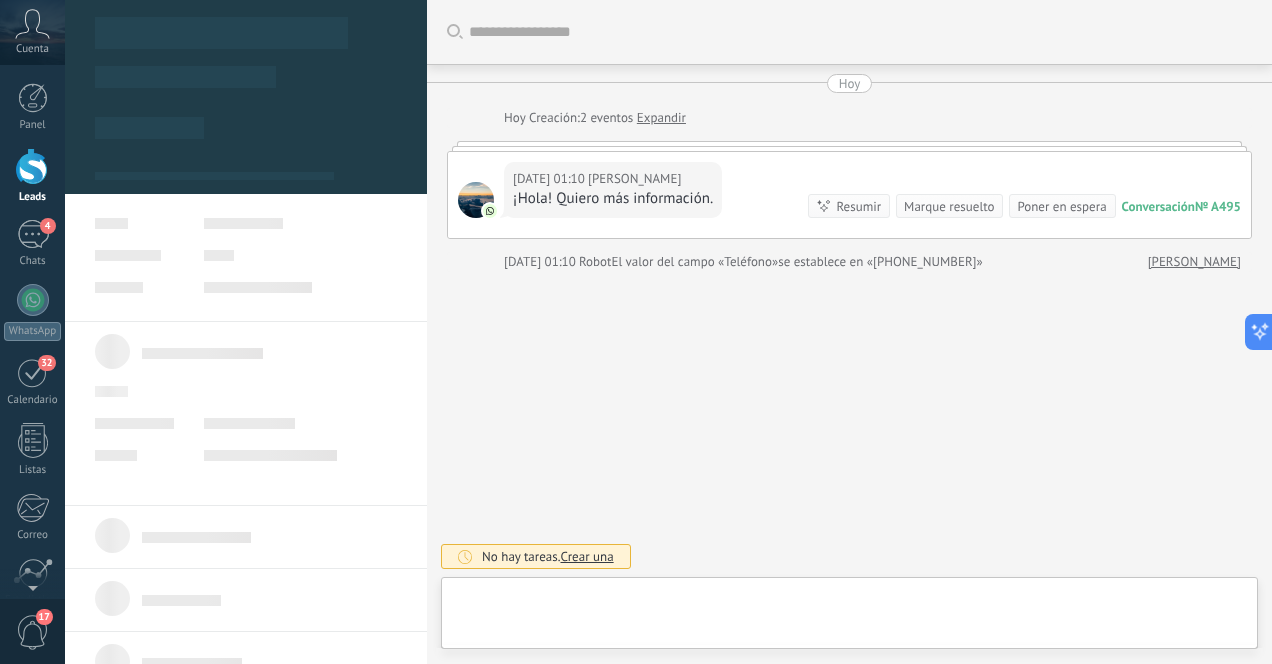type on "**********" 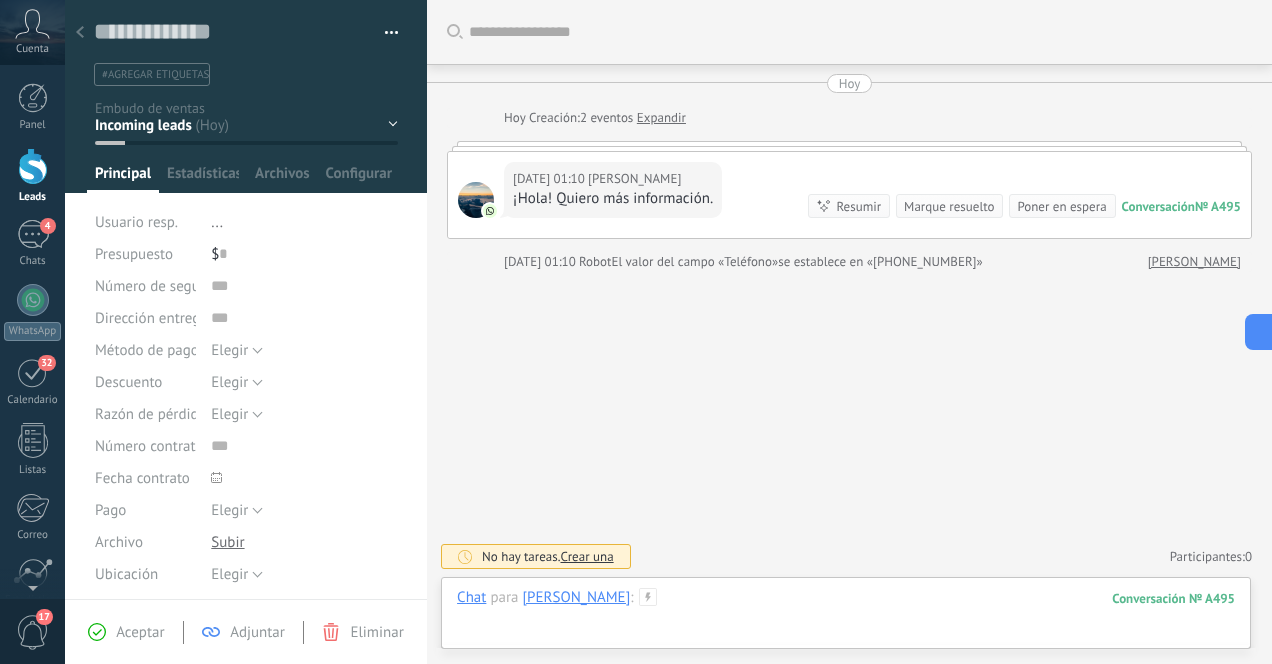 click at bounding box center [846, 618] 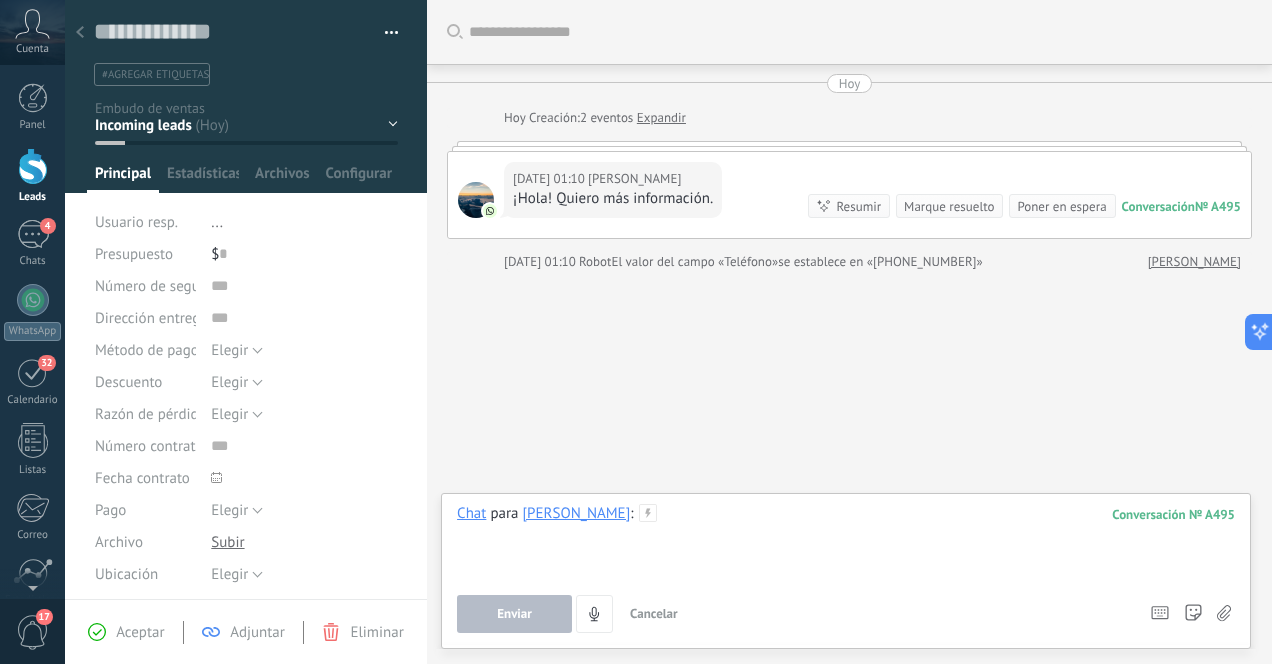 type 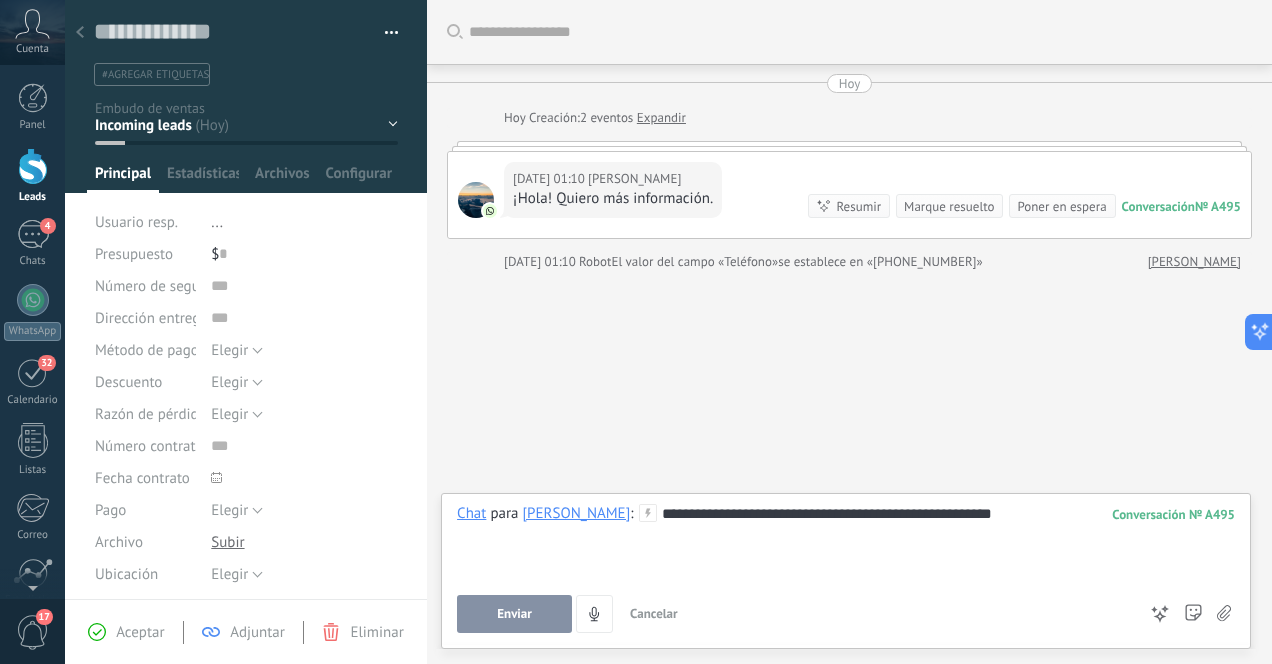 click on "**********" at bounding box center [846, 542] 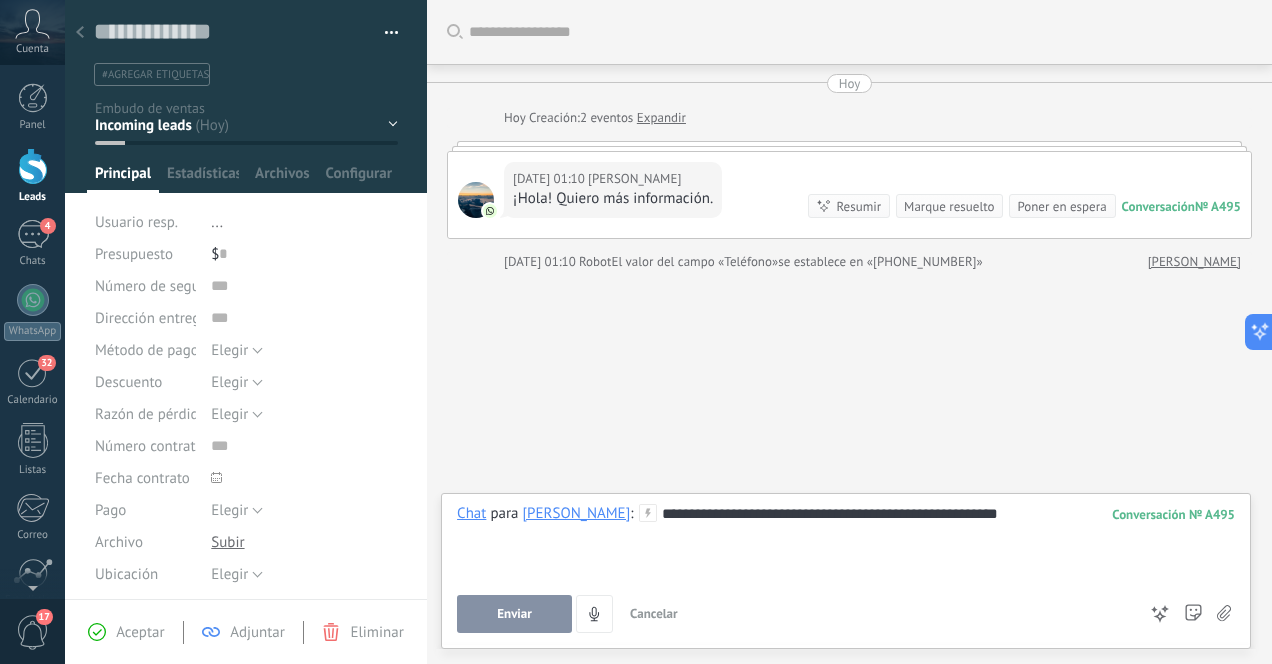 click on "Enviar" at bounding box center (514, 614) 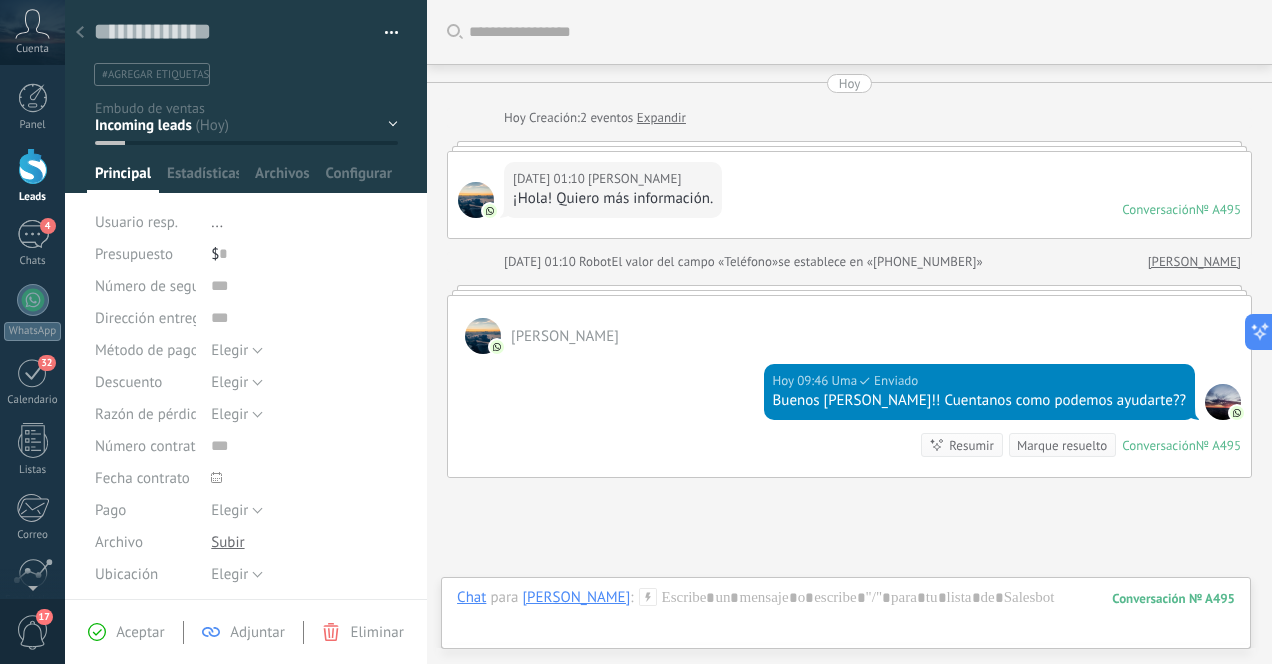 scroll, scrollTop: 162, scrollLeft: 0, axis: vertical 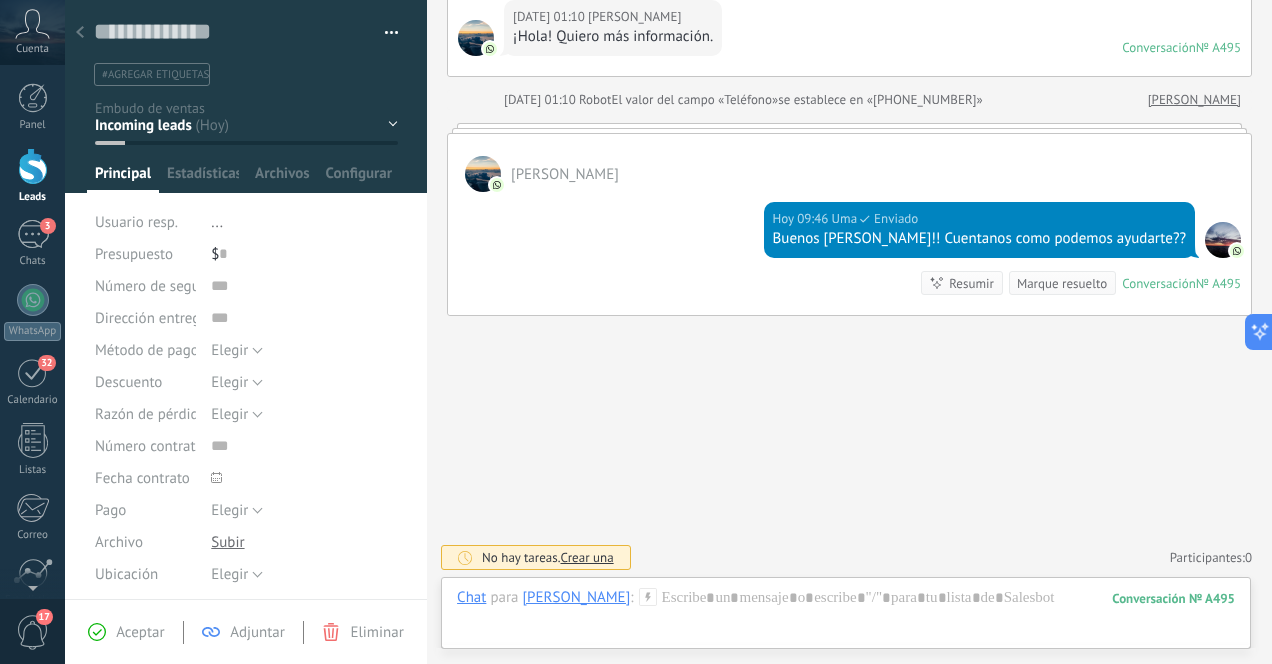 click at bounding box center (80, 33) 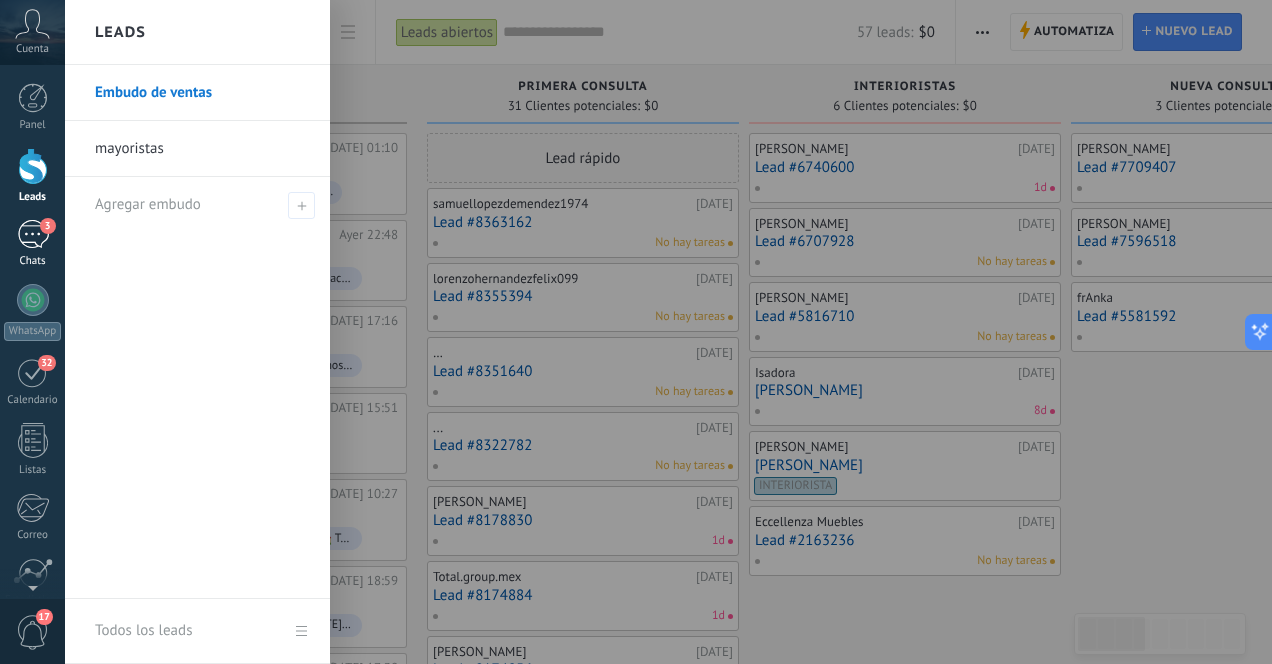 click on "3" at bounding box center (33, 234) 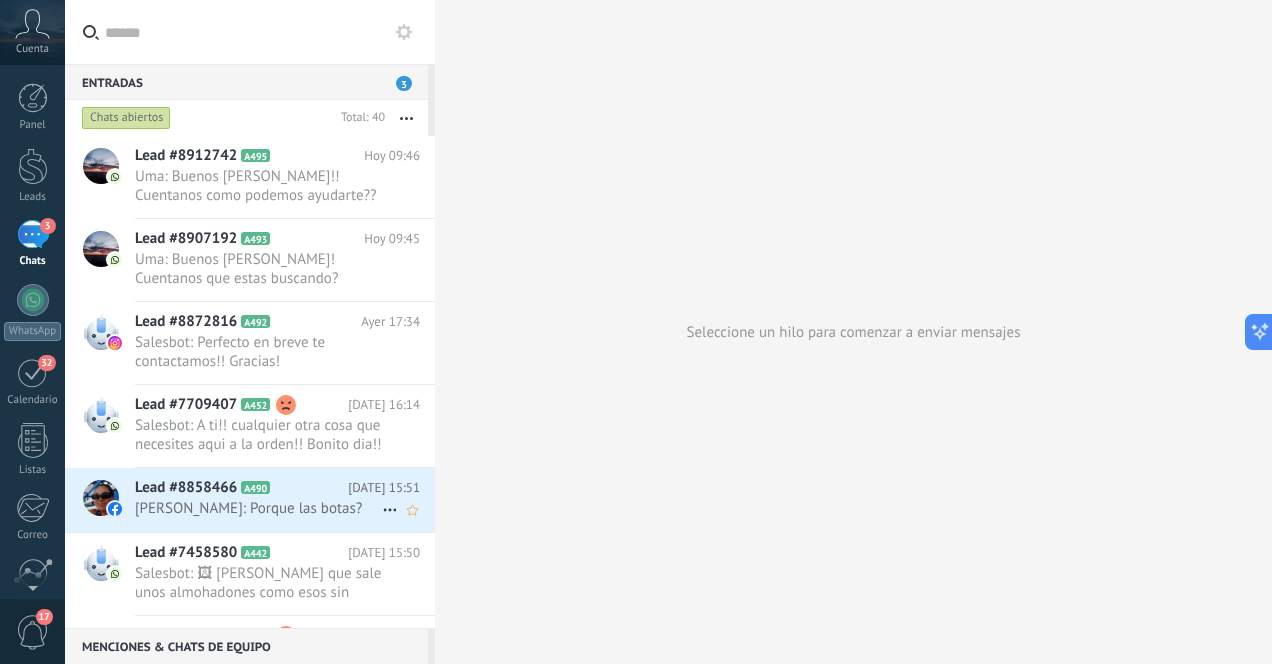 click on "Lead #8858466
A490
[DATE] 15:51
[PERSON_NAME]: Porque las botas?" at bounding box center [285, 499] 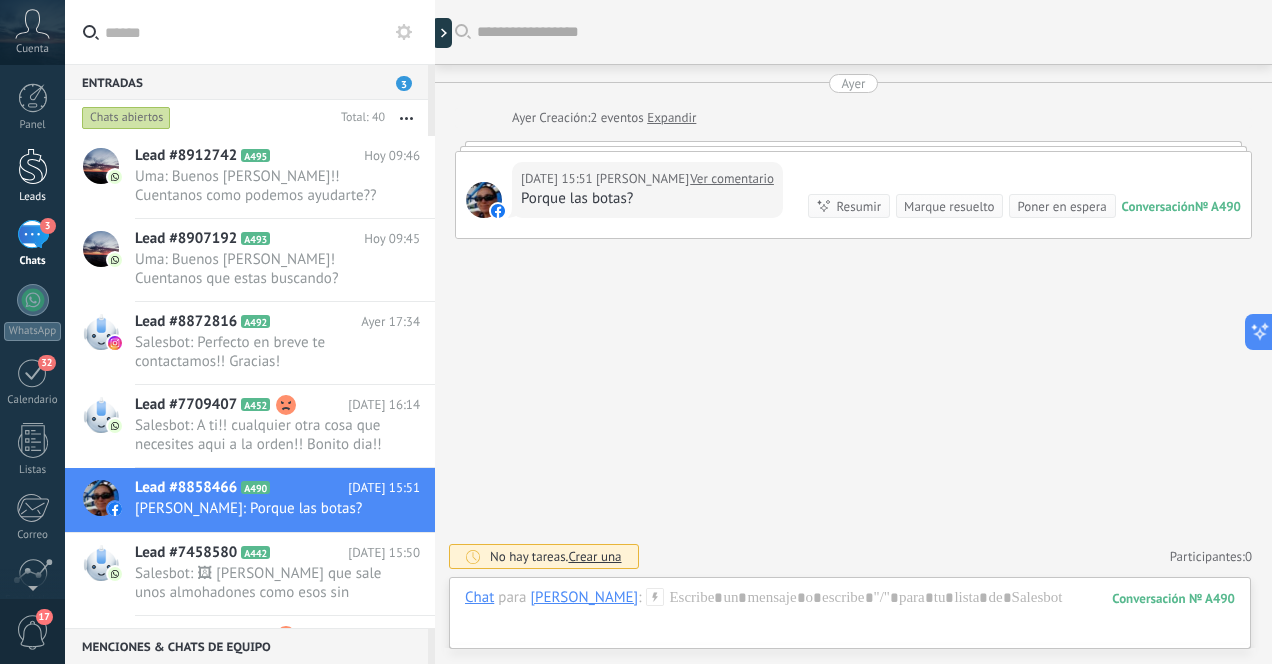click at bounding box center [33, 166] 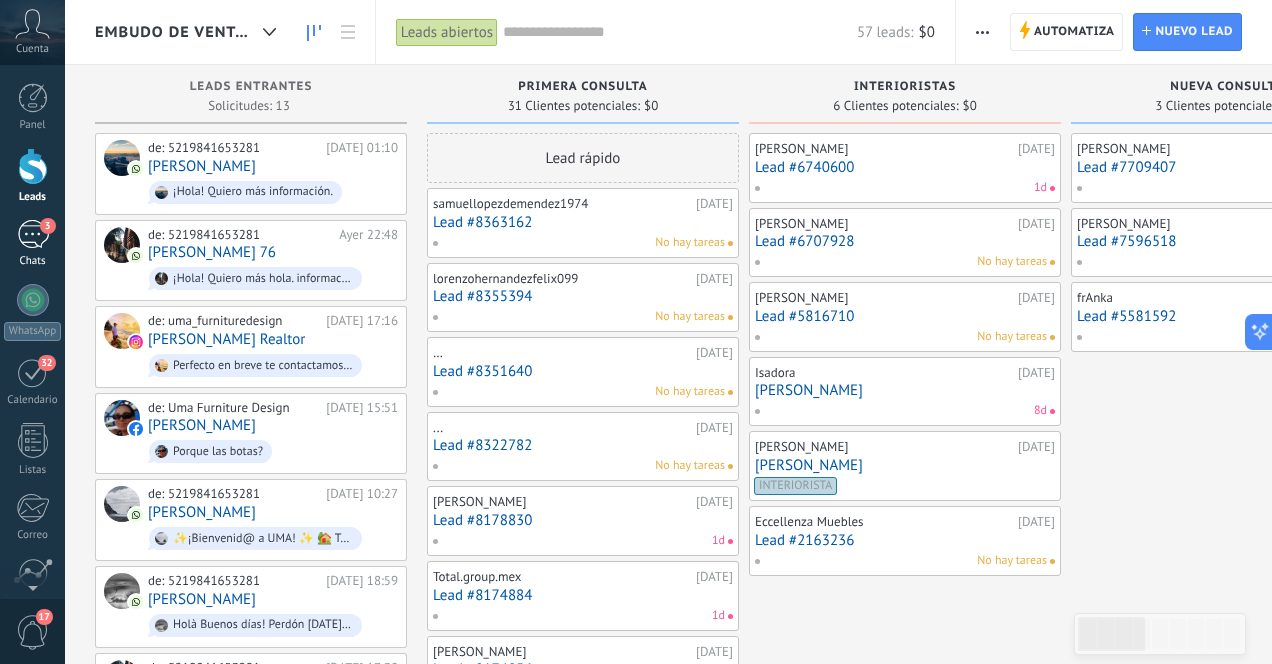 click on "3" at bounding box center (33, 234) 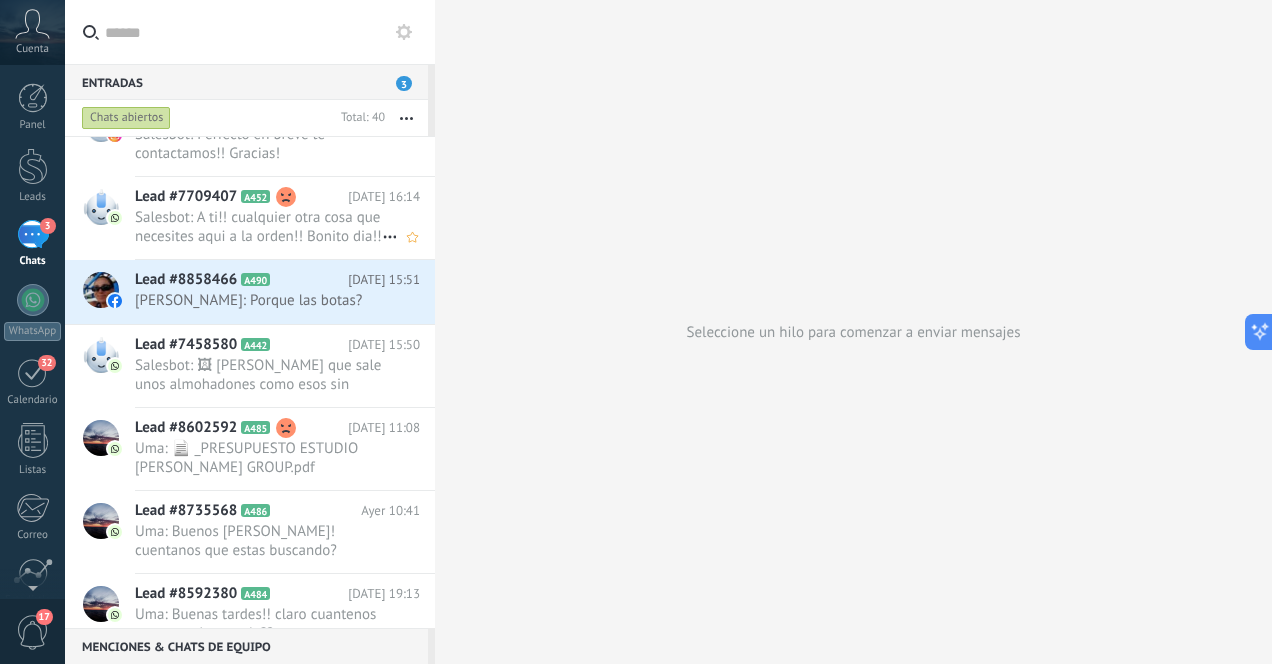 scroll, scrollTop: 0, scrollLeft: 0, axis: both 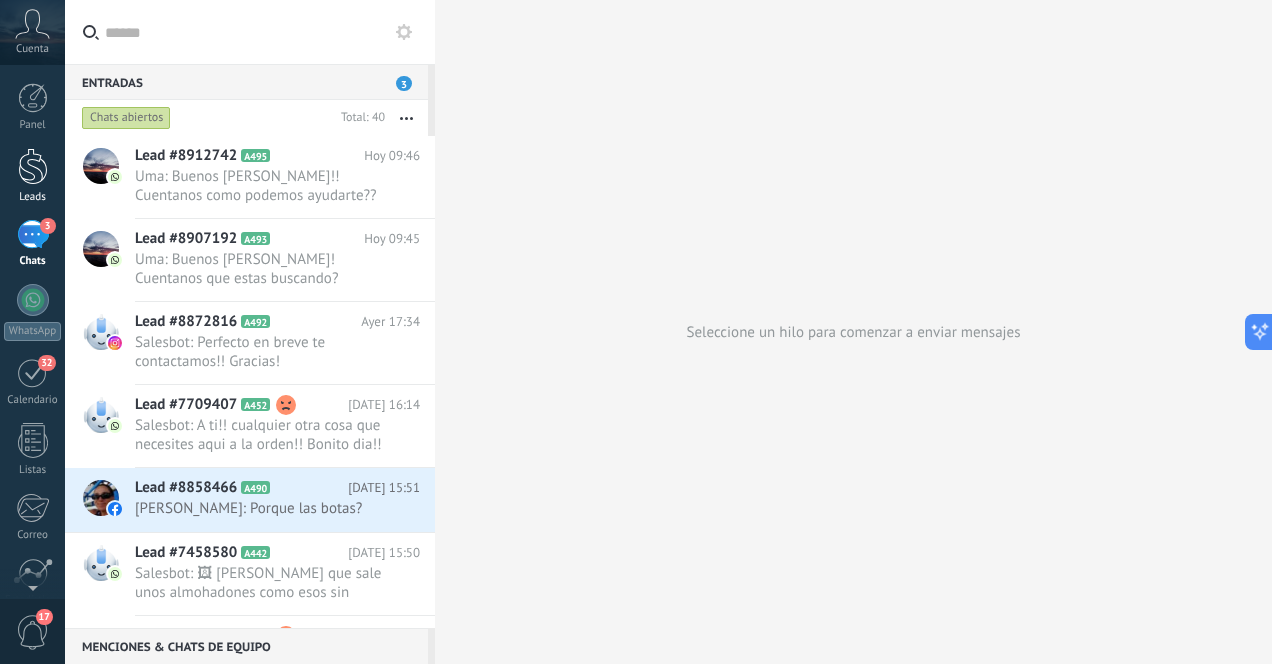 click at bounding box center [33, 166] 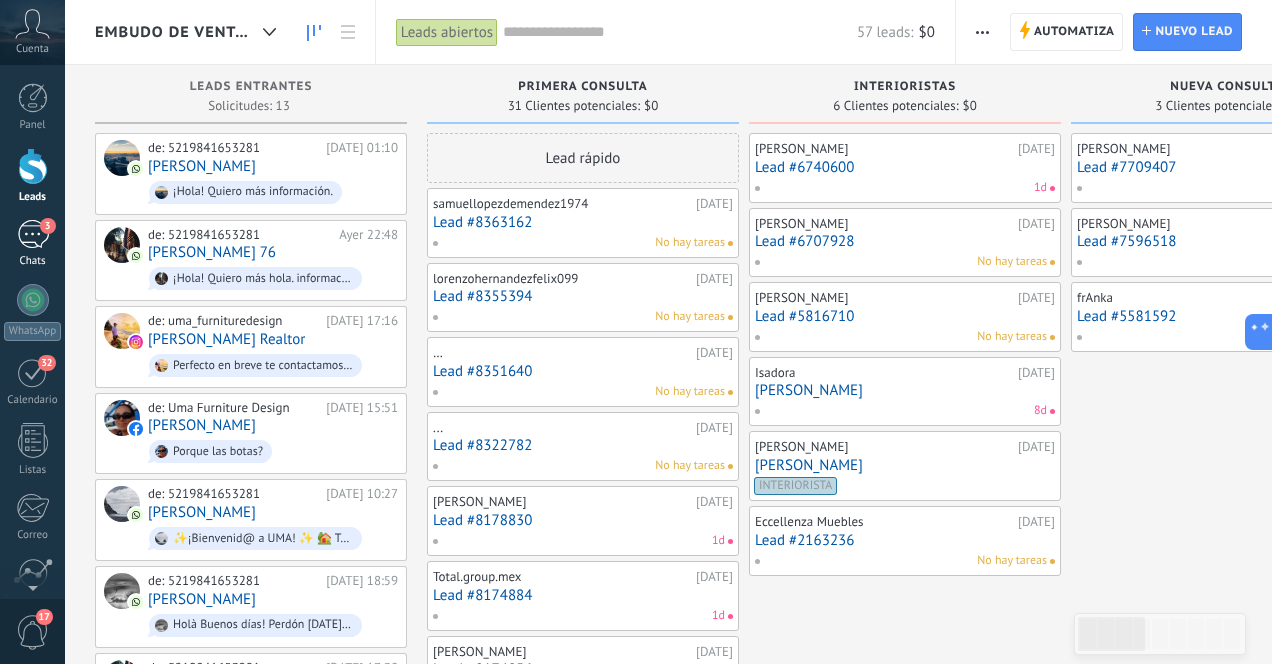 click on "3" at bounding box center [33, 234] 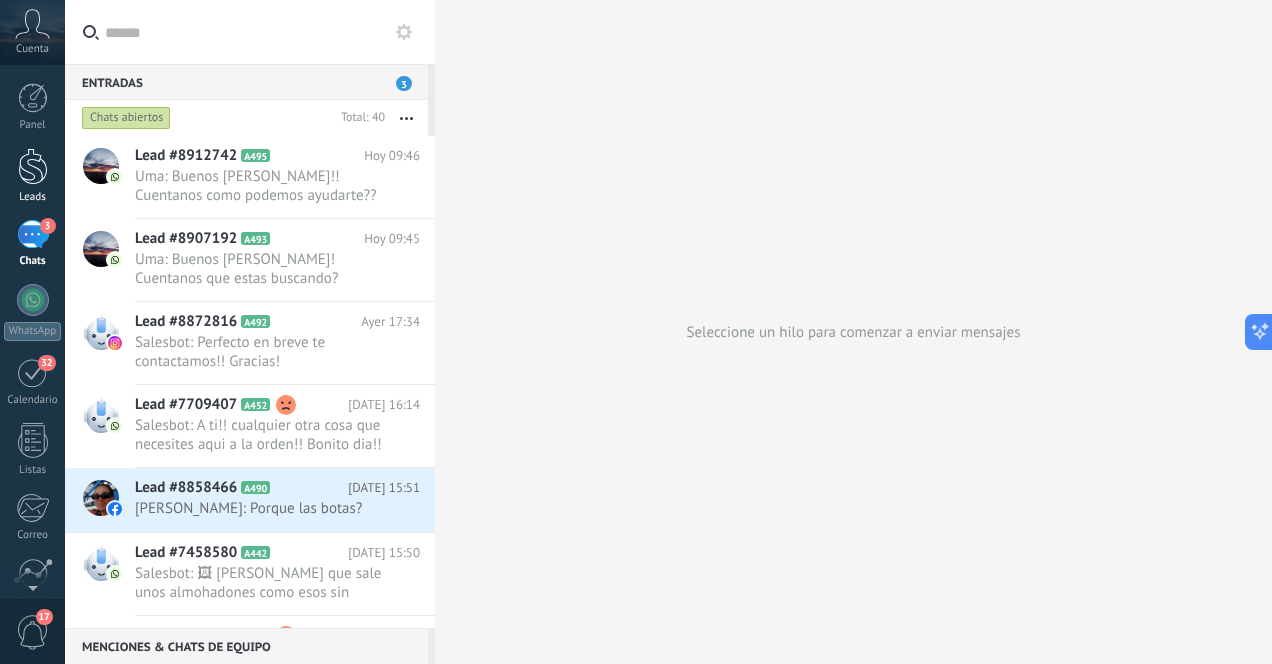 click at bounding box center [33, 166] 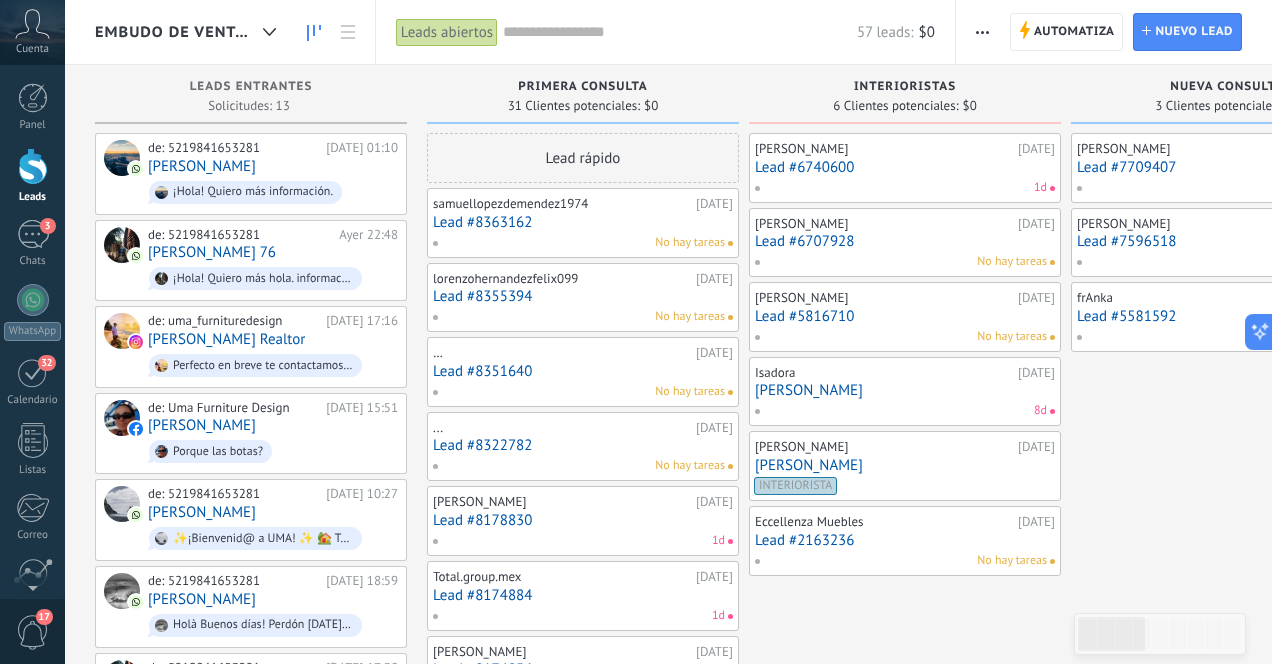 click on "Lead #8363162" at bounding box center [583, 222] 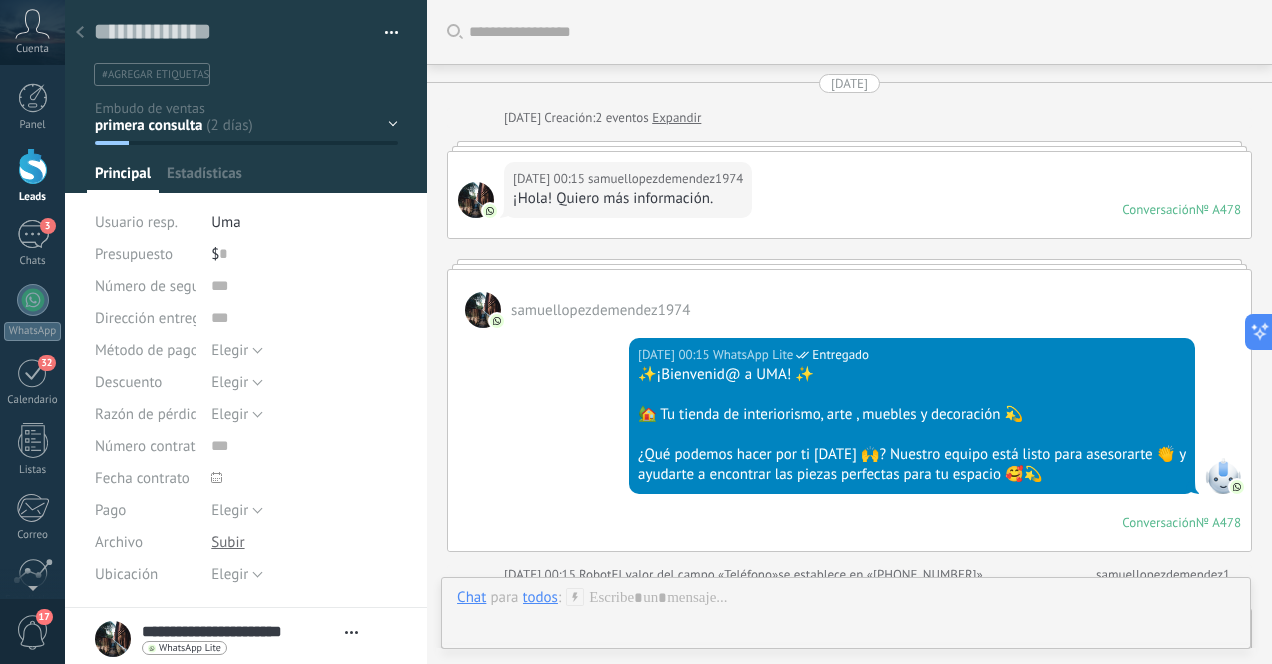 scroll, scrollTop: 30, scrollLeft: 0, axis: vertical 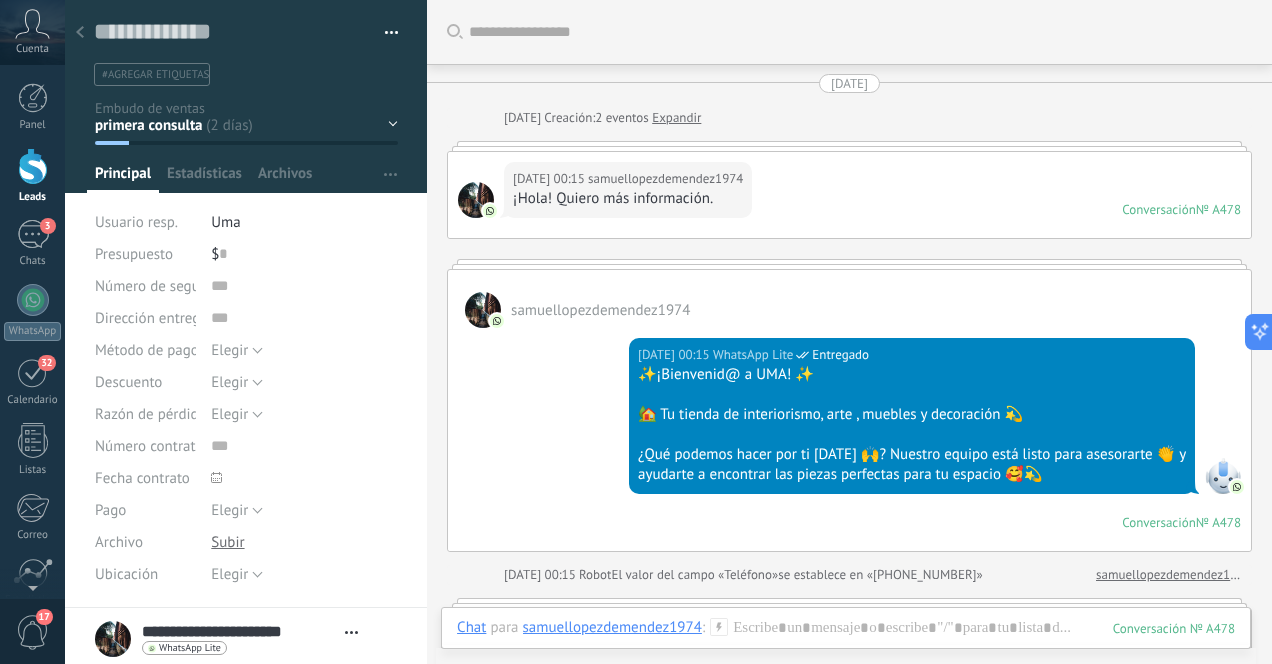 click at bounding box center (80, 33) 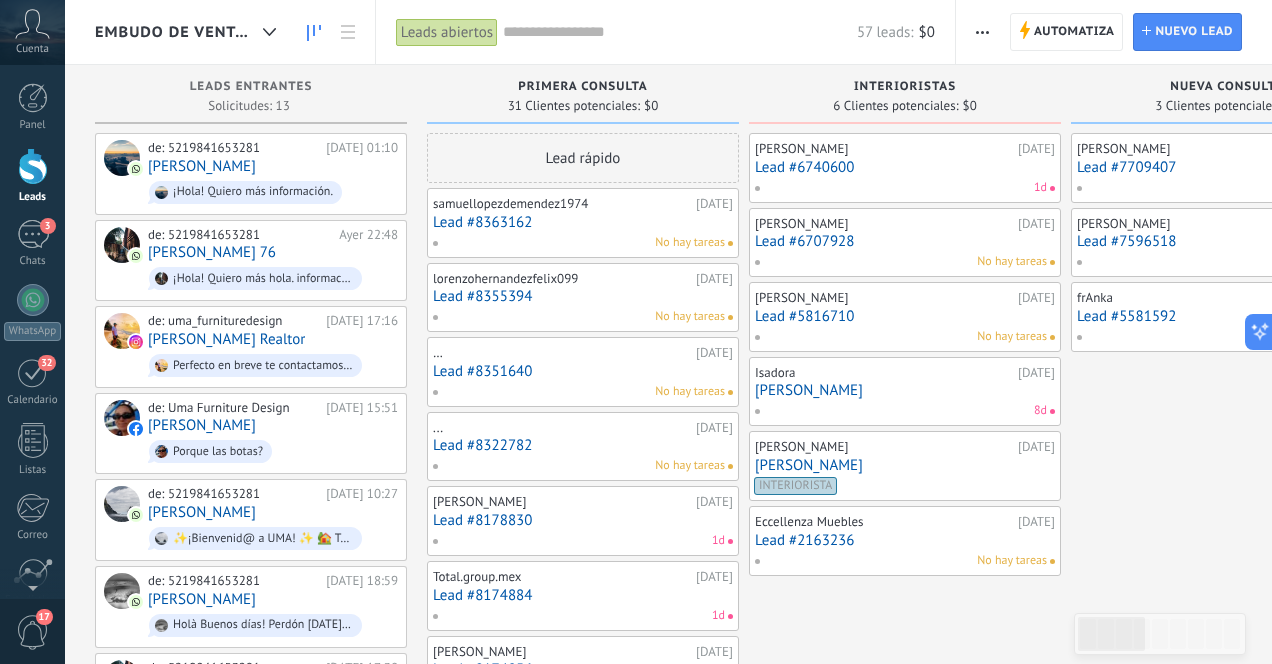 click on "Lead #8355394" at bounding box center (583, 296) 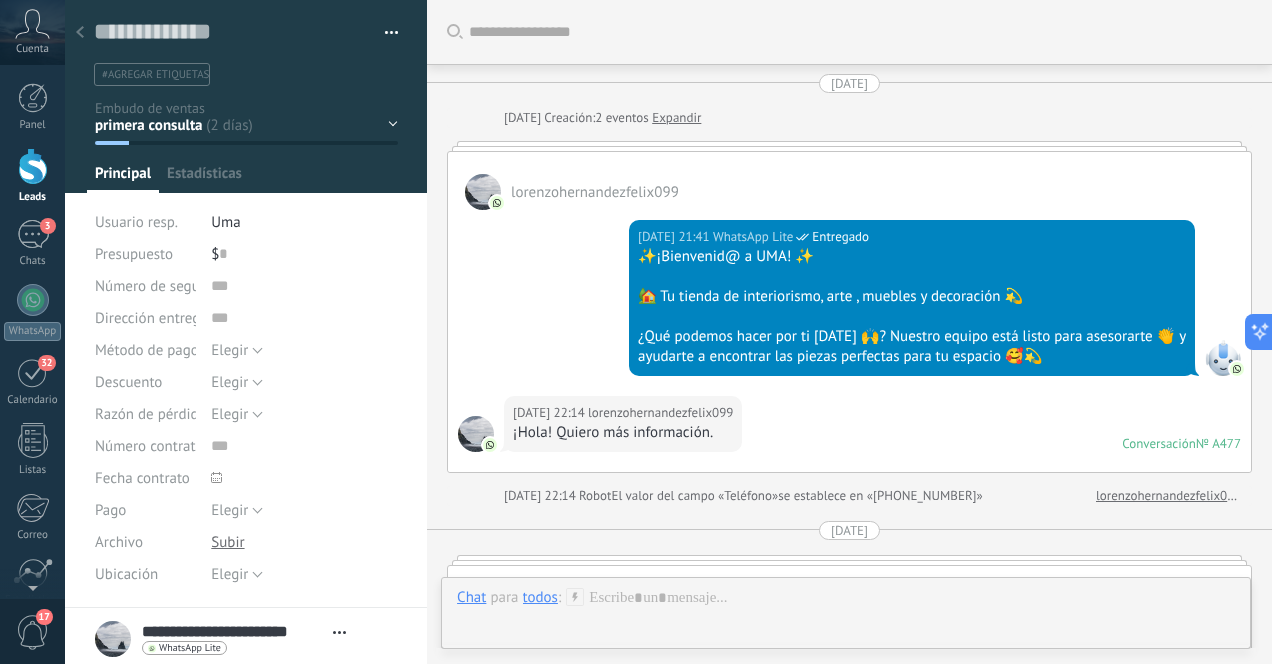 scroll, scrollTop: 30, scrollLeft: 0, axis: vertical 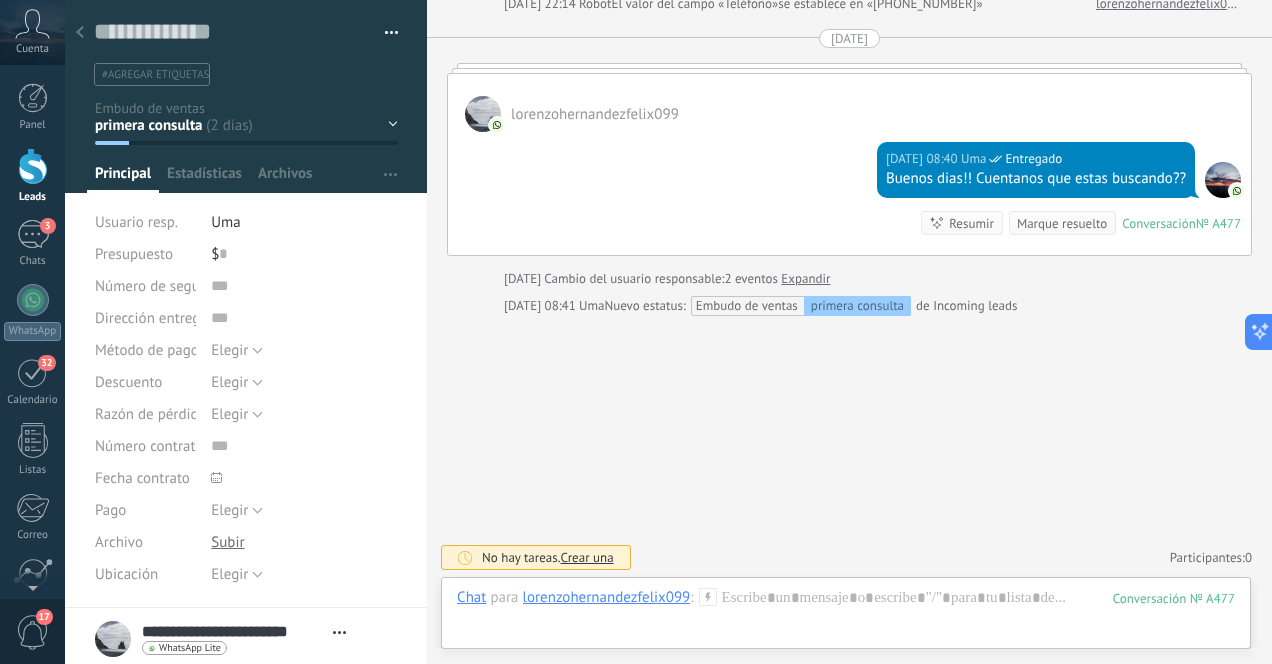 click at bounding box center [80, 33] 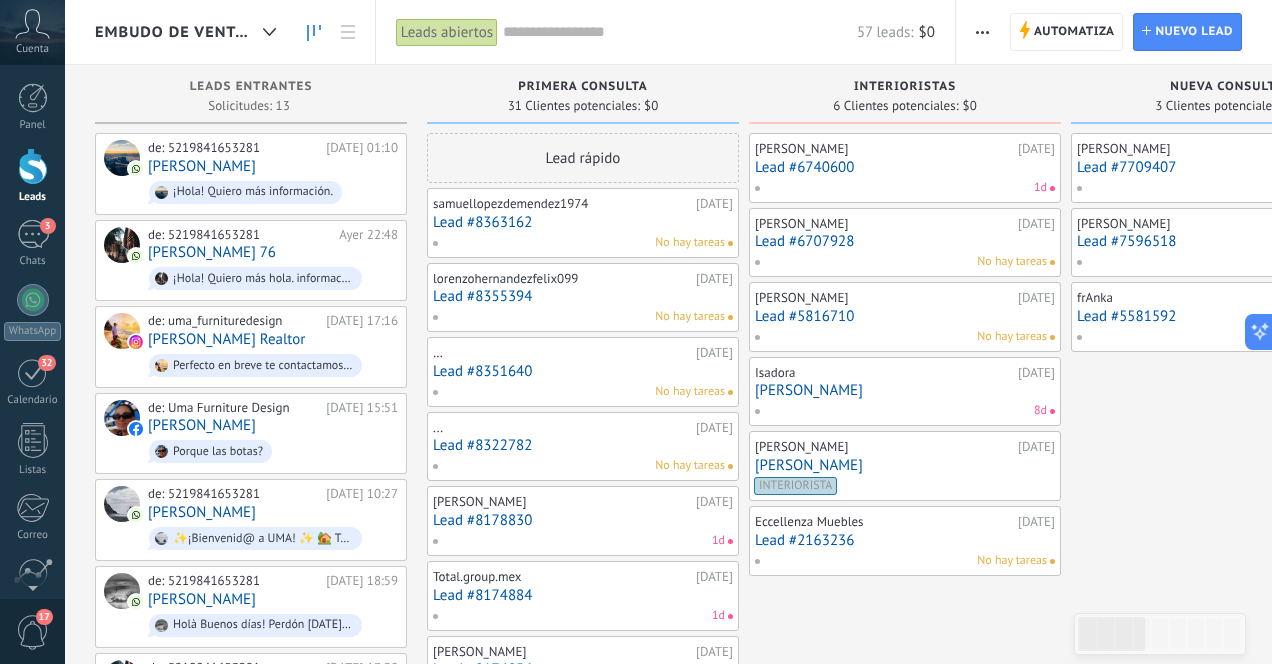click on "Lead #8351640" at bounding box center [583, 371] 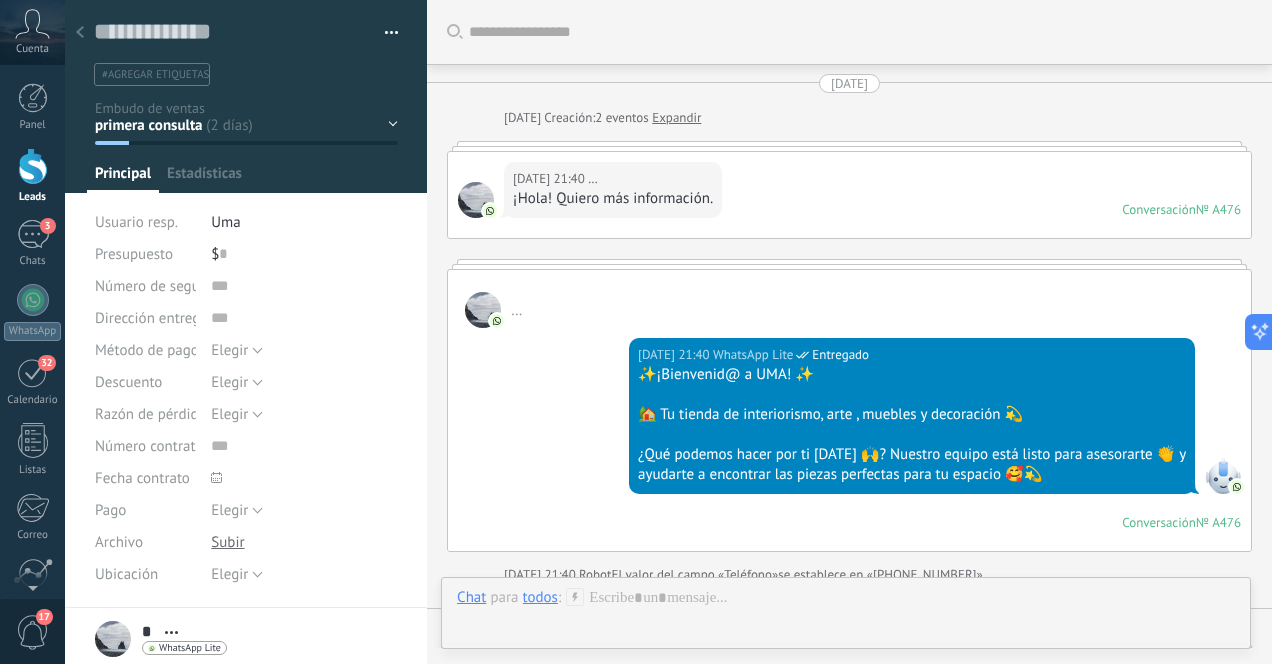 scroll, scrollTop: 30, scrollLeft: 0, axis: vertical 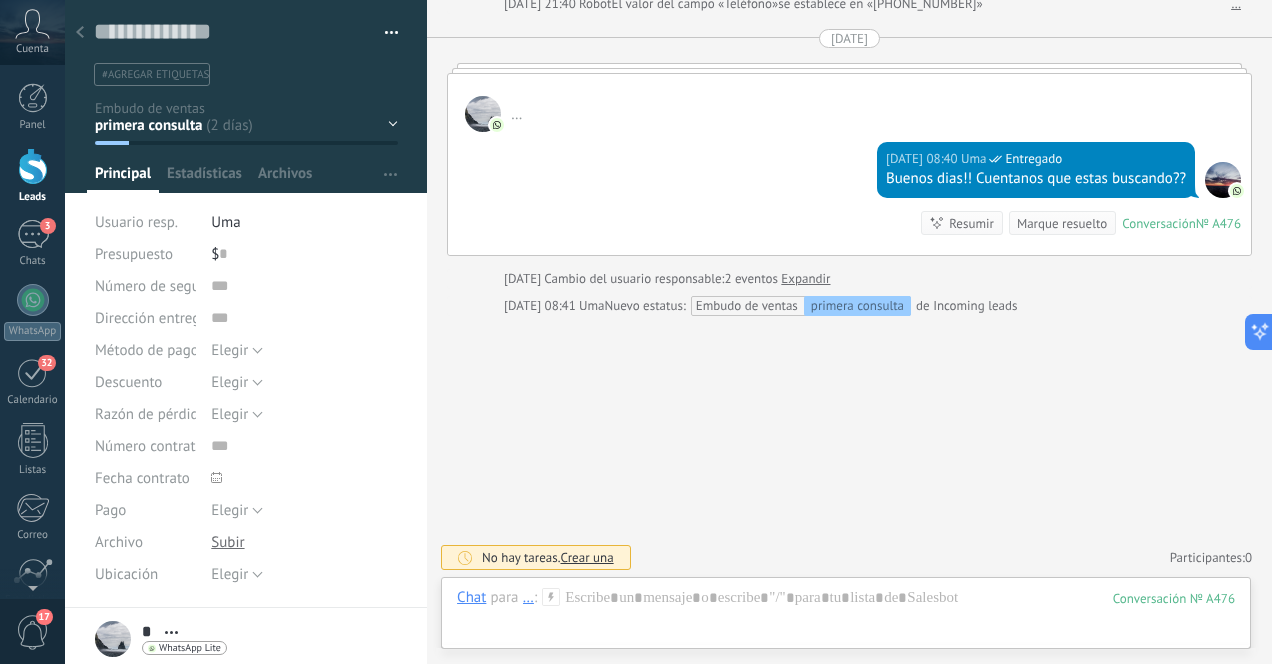 click at bounding box center [80, 33] 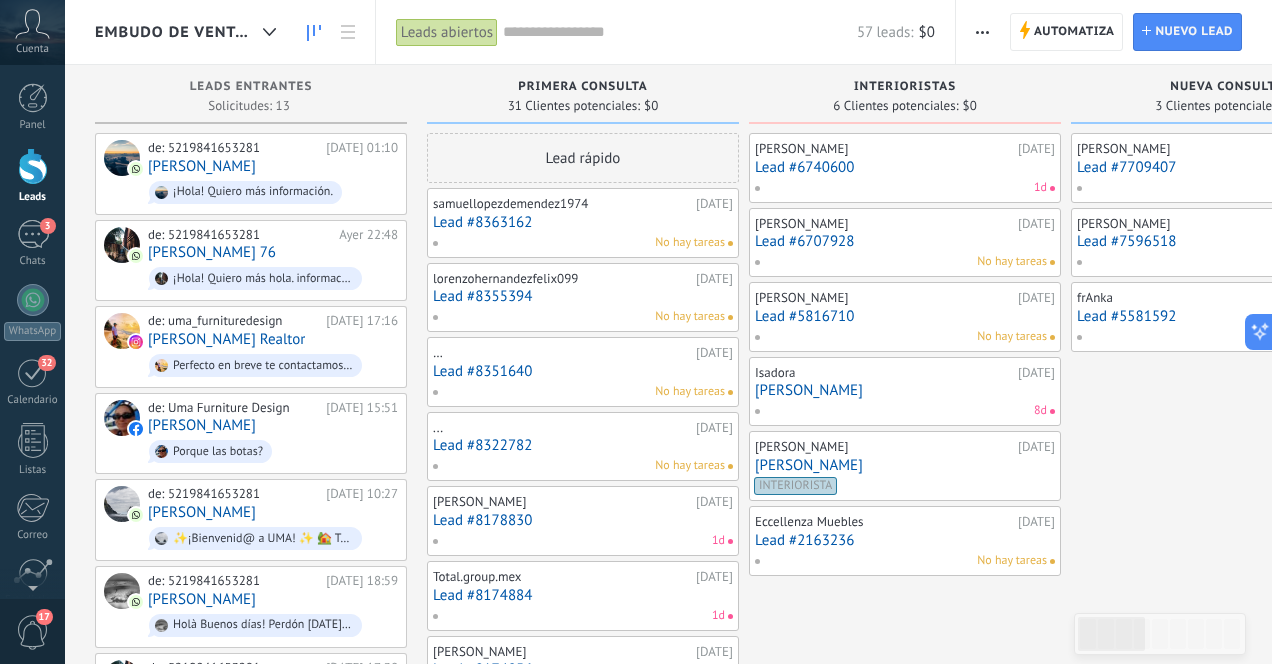 click on "Lead #8178830" at bounding box center (583, 520) 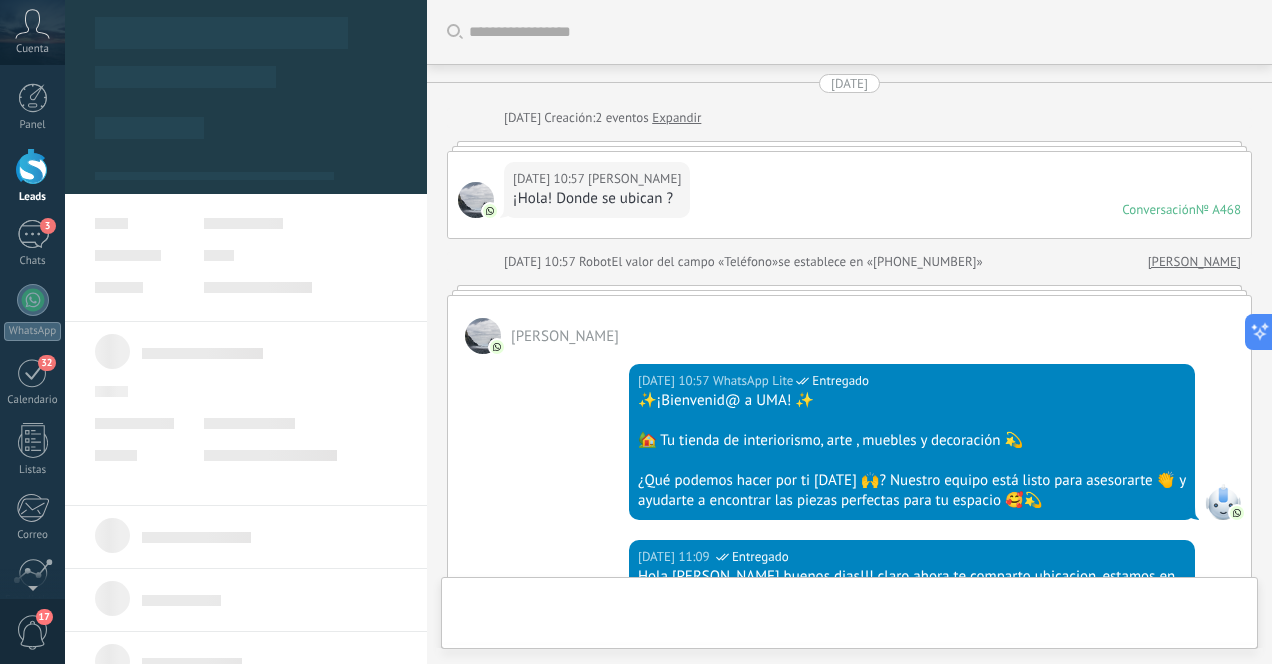 scroll, scrollTop: 635, scrollLeft: 0, axis: vertical 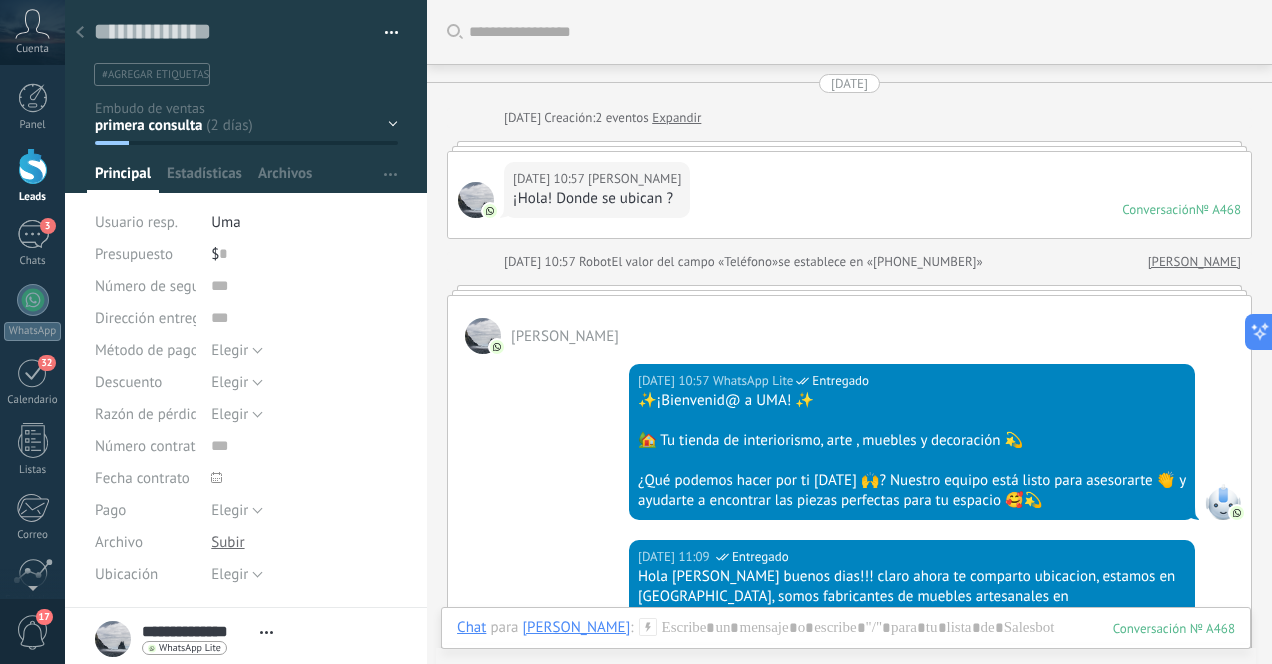 click 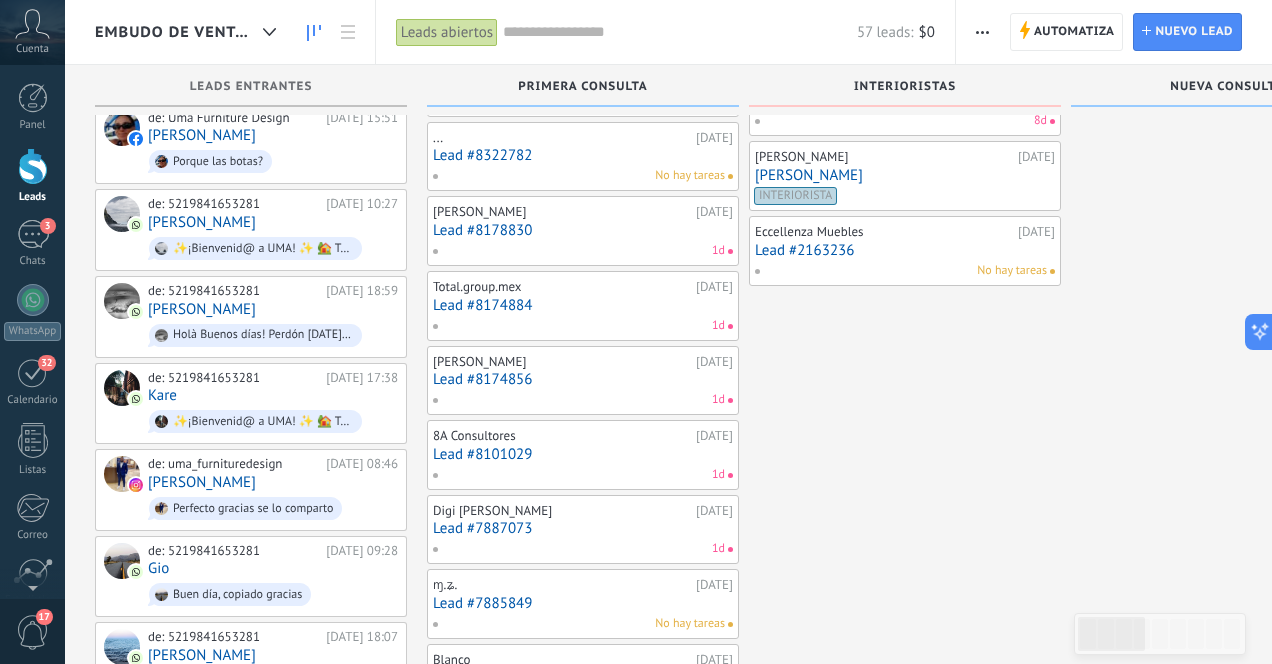 scroll, scrollTop: 298, scrollLeft: 0, axis: vertical 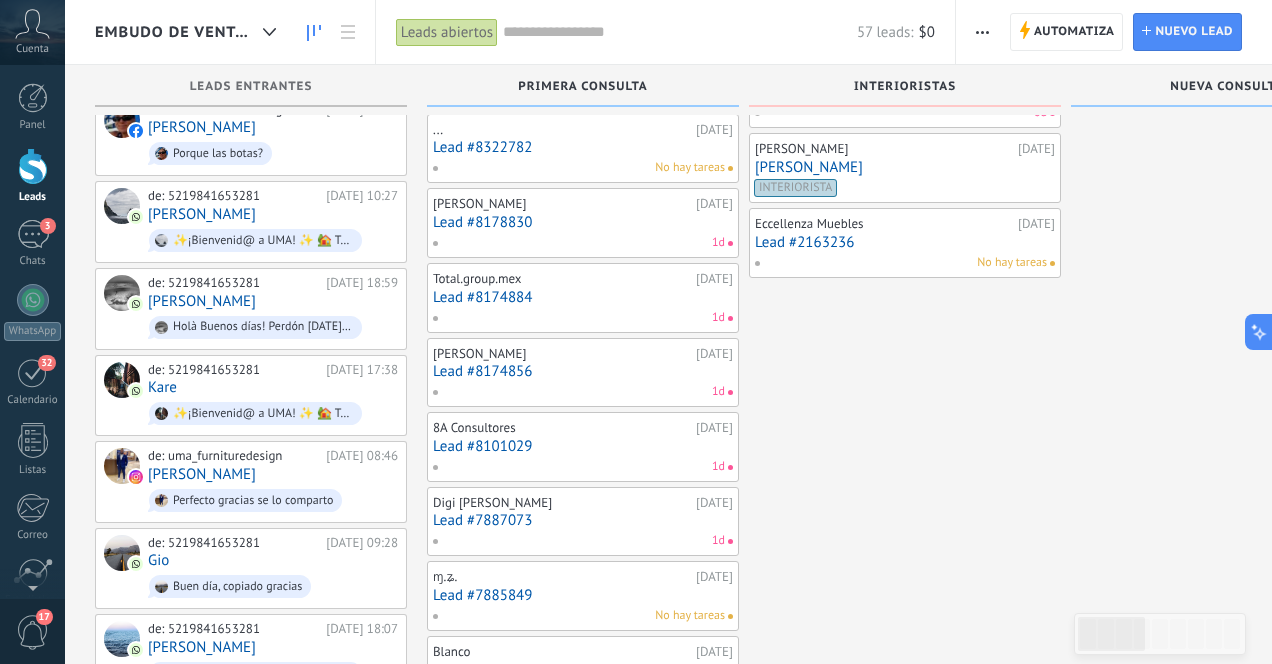 click on "Lead #8174884" at bounding box center (583, 297) 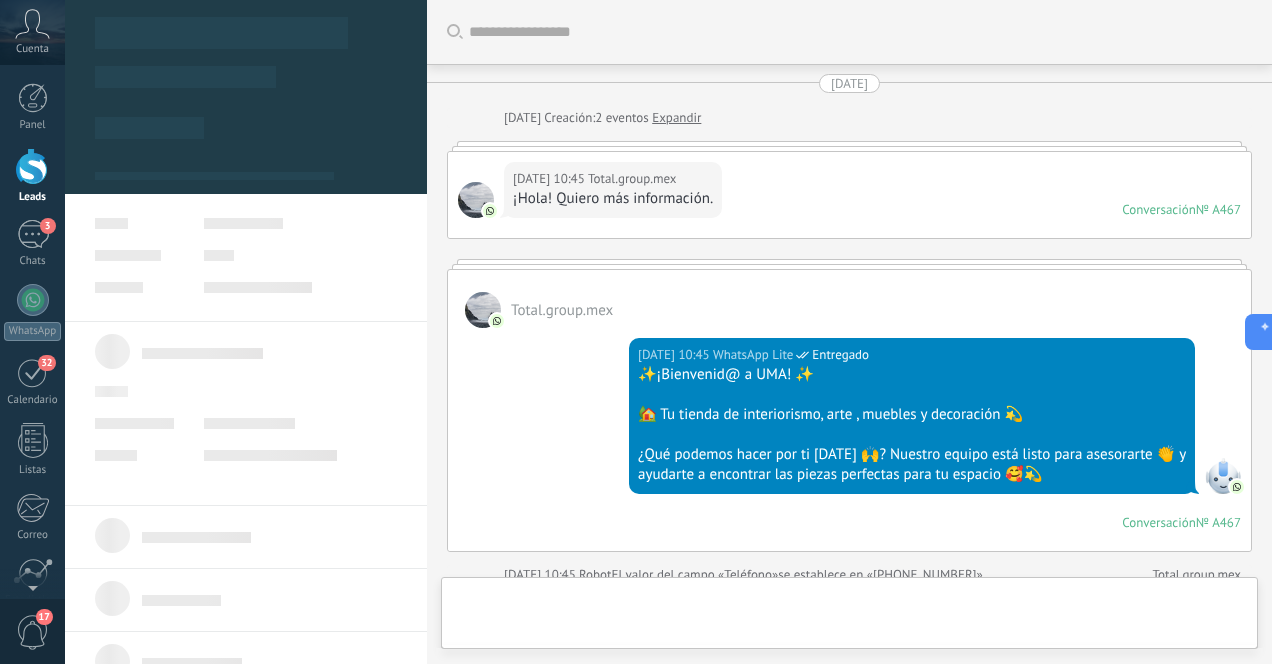 scroll, scrollTop: 0, scrollLeft: 0, axis: both 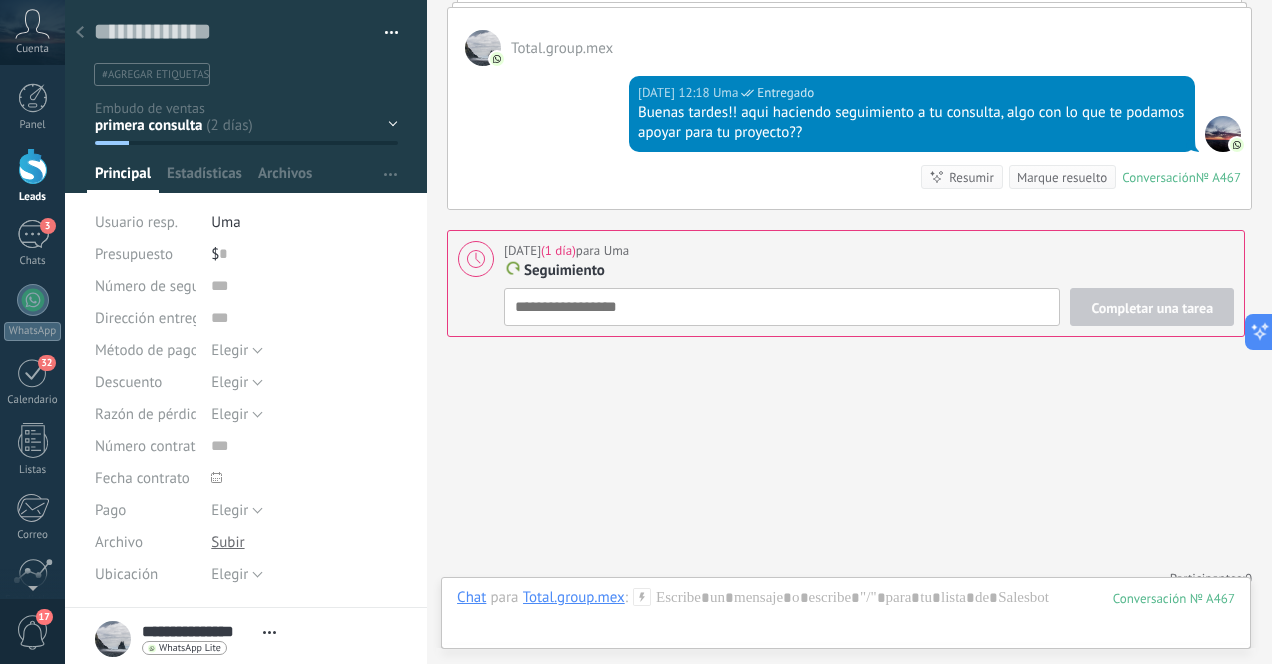 click at bounding box center [80, 33] 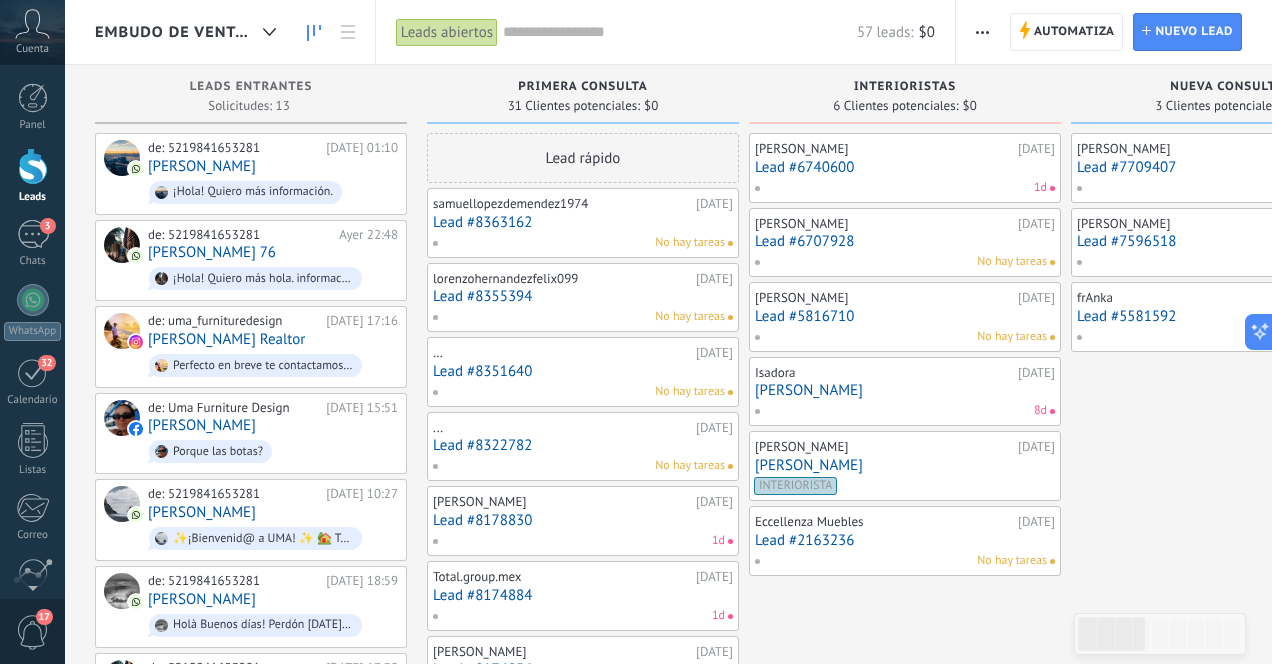 scroll, scrollTop: 298, scrollLeft: 0, axis: vertical 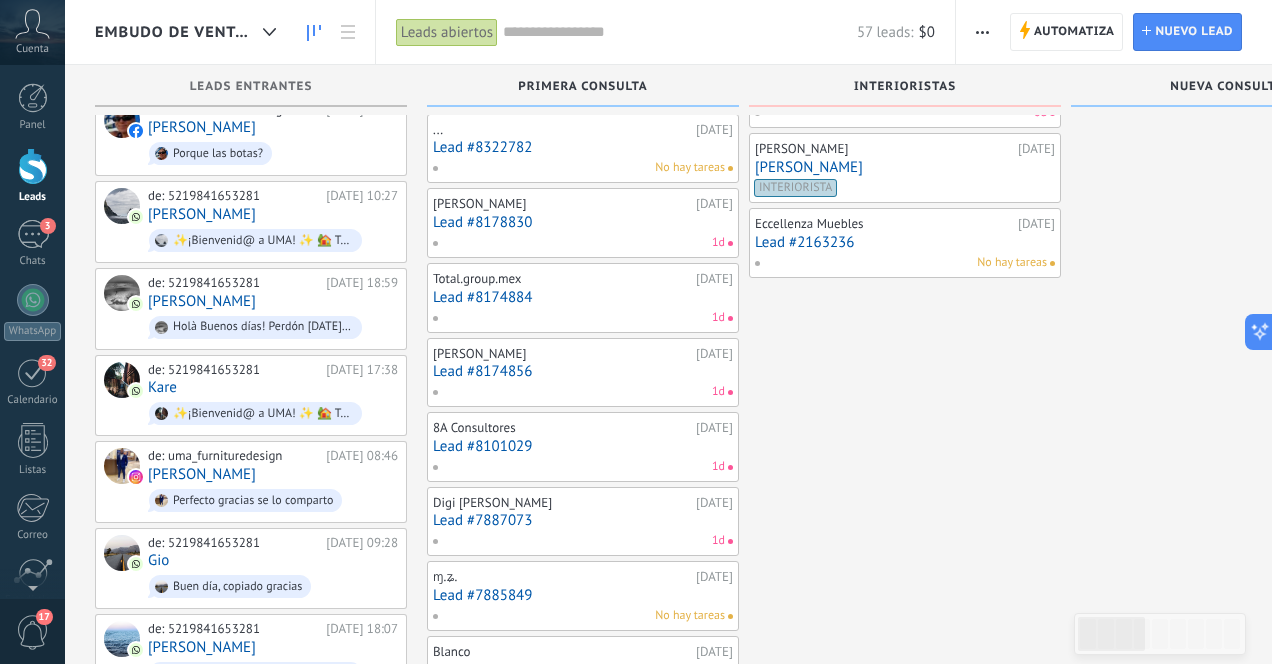 click on "Lead #8174856" at bounding box center [583, 371] 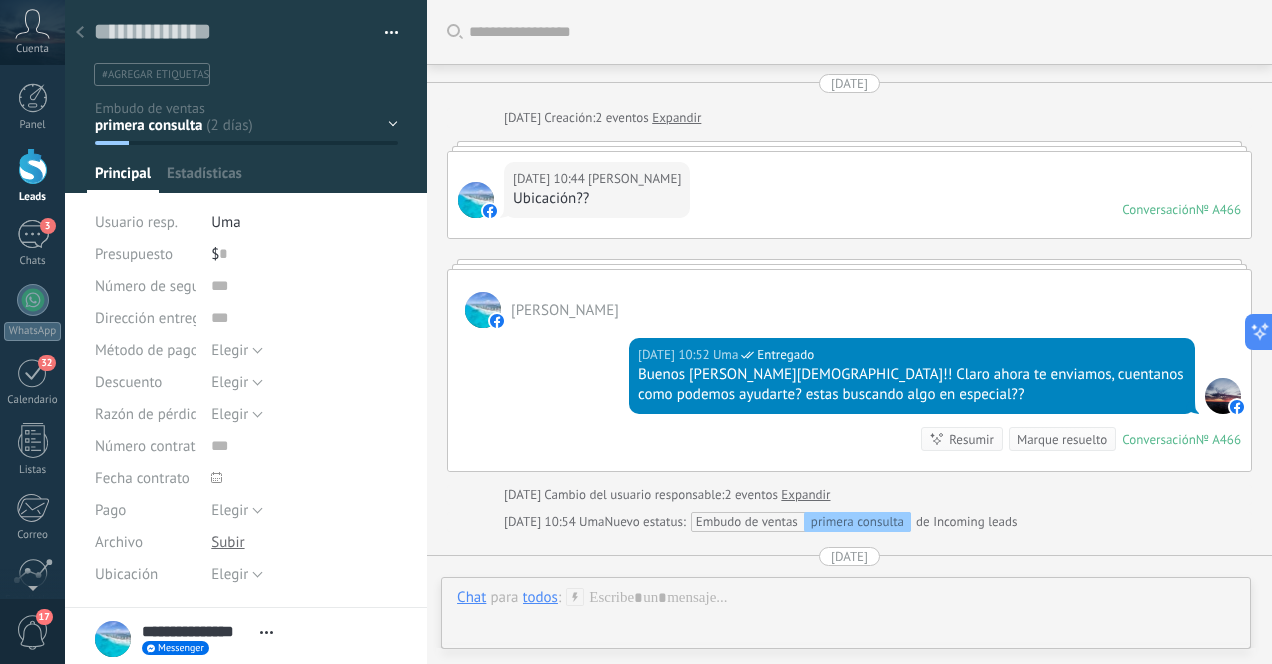 scroll, scrollTop: 0, scrollLeft: 0, axis: both 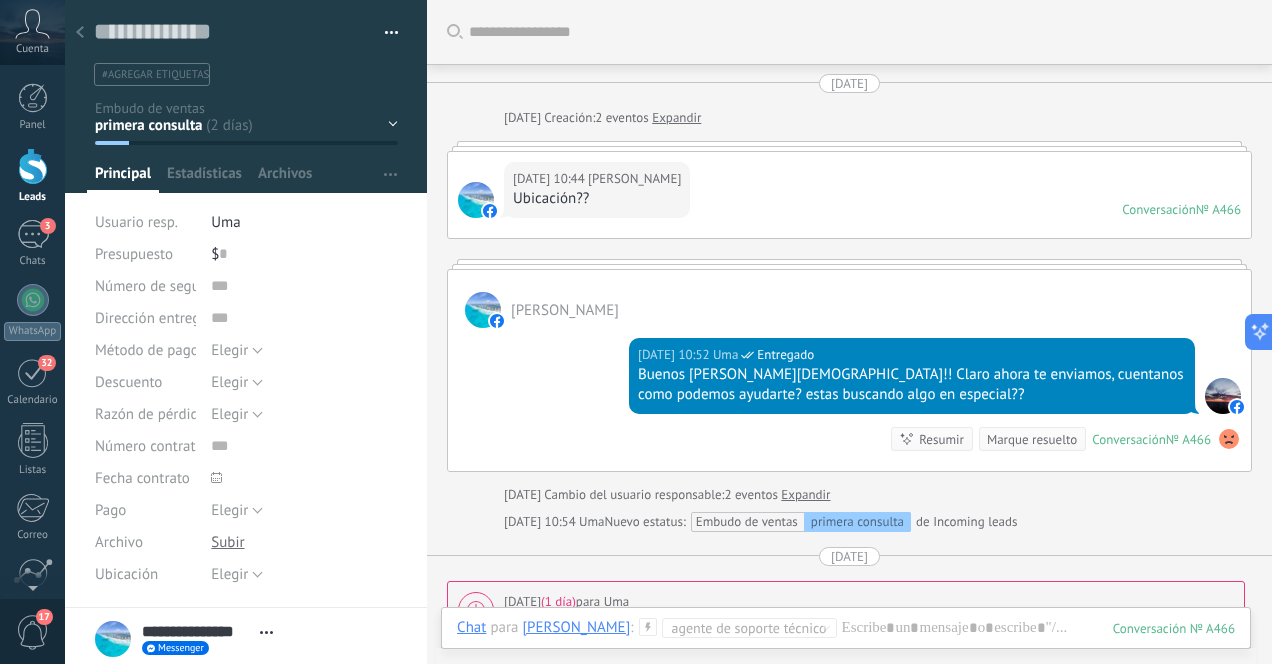click at bounding box center (80, 33) 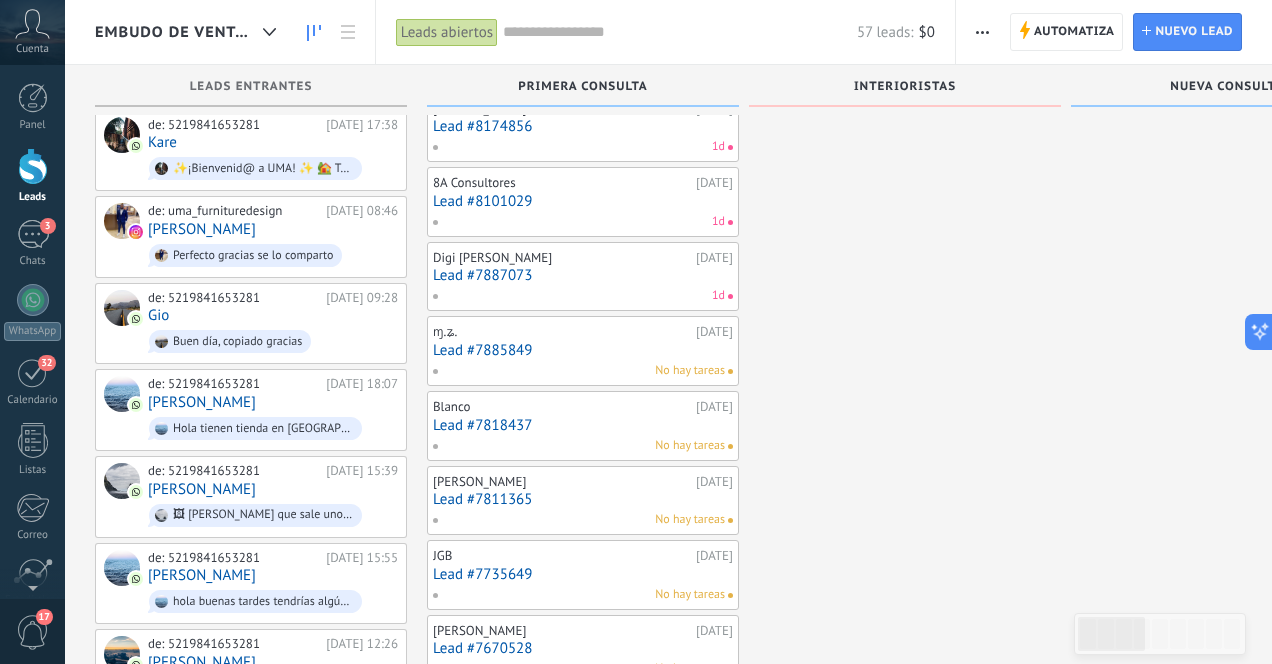 scroll, scrollTop: 570, scrollLeft: 0, axis: vertical 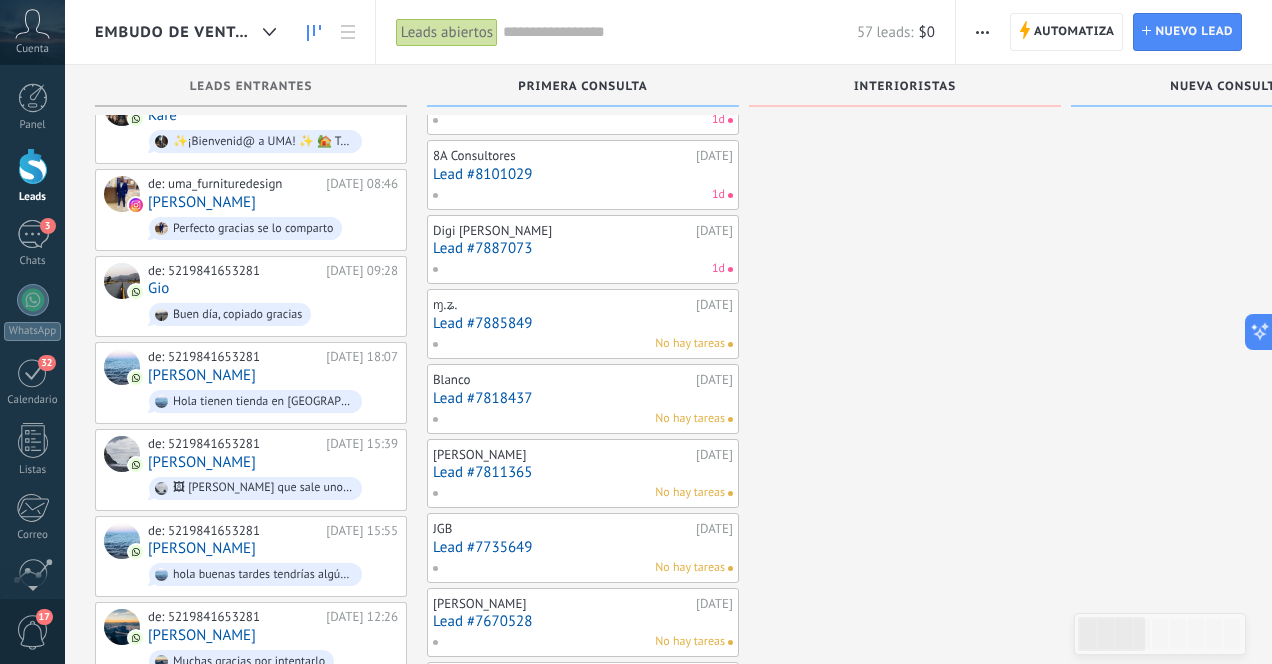 click on "Lead #7887073" at bounding box center (583, 248) 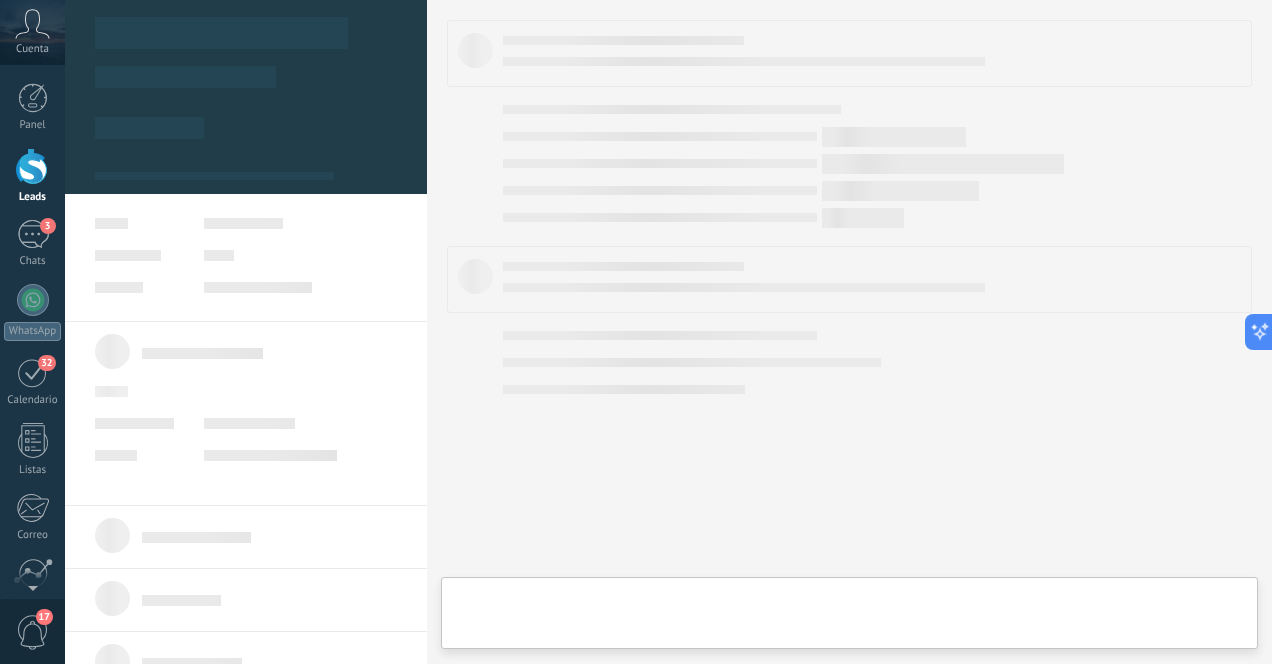 scroll, scrollTop: 0, scrollLeft: 0, axis: both 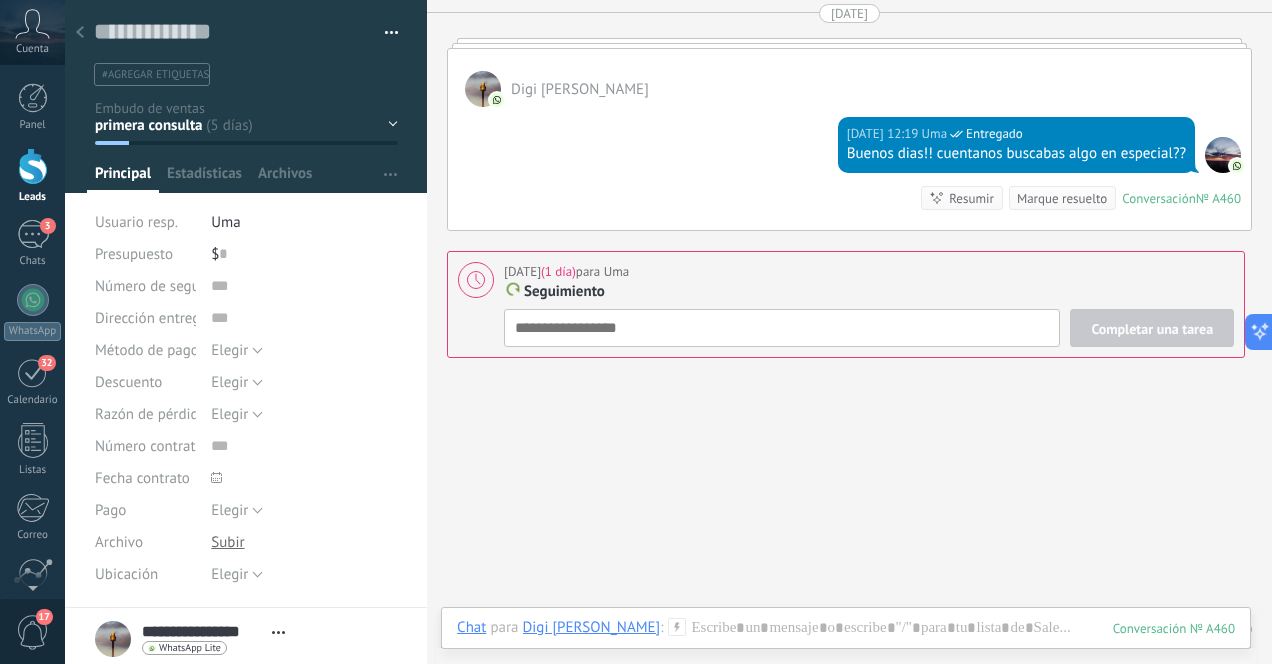 click at bounding box center (80, 33) 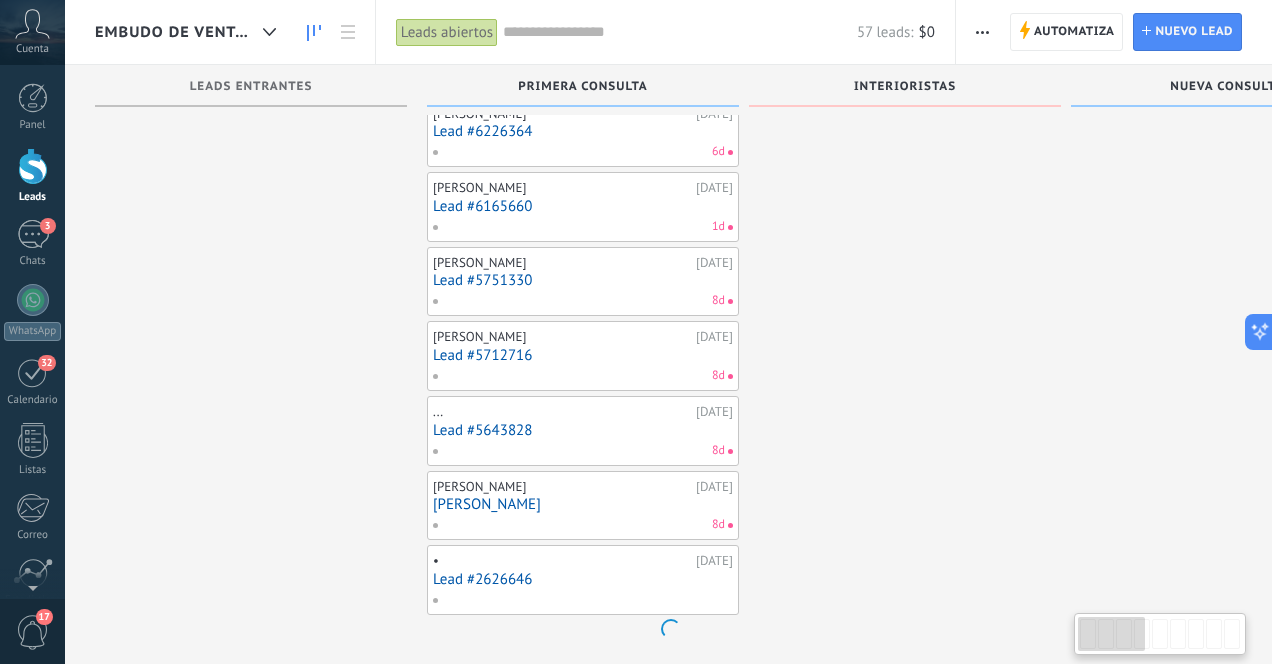 scroll, scrollTop: 1880, scrollLeft: 0, axis: vertical 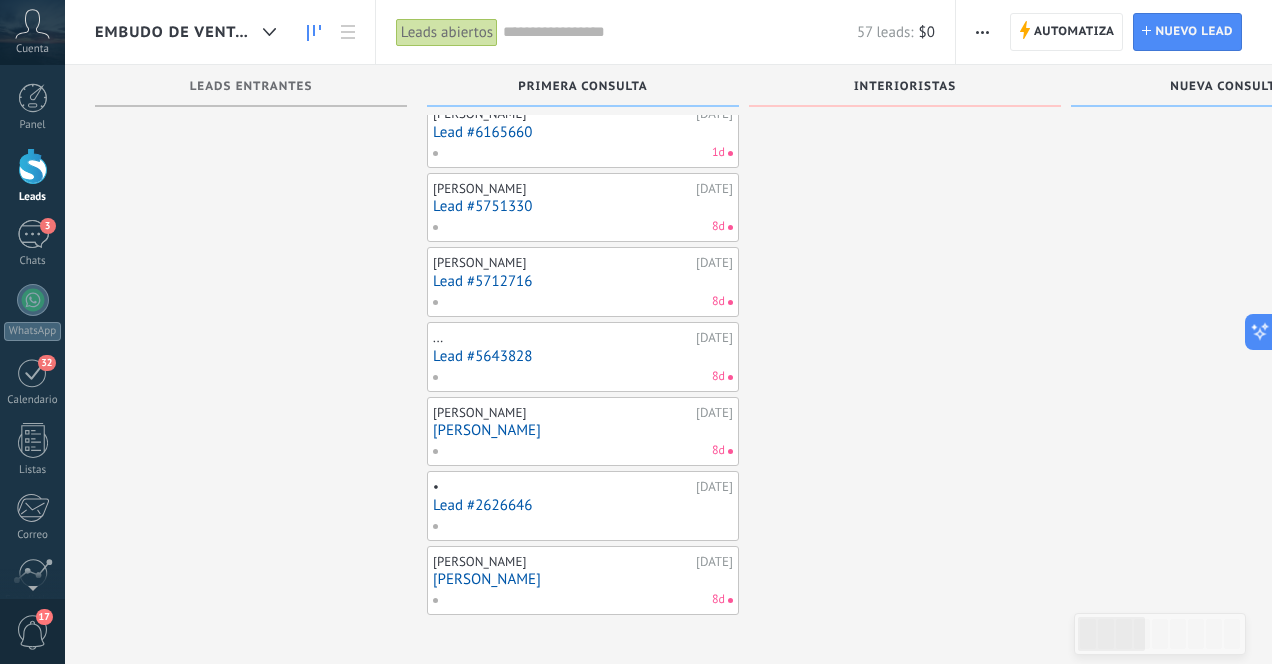 click on "[PERSON_NAME]" at bounding box center (583, 579) 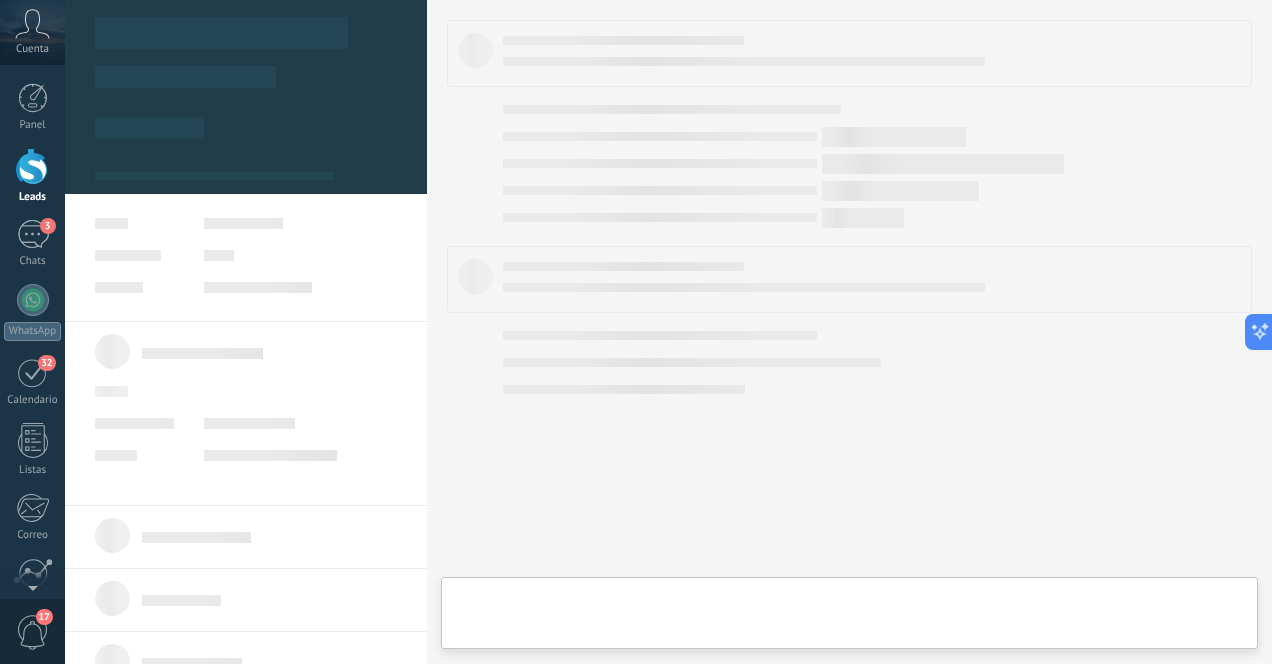 type on "**********" 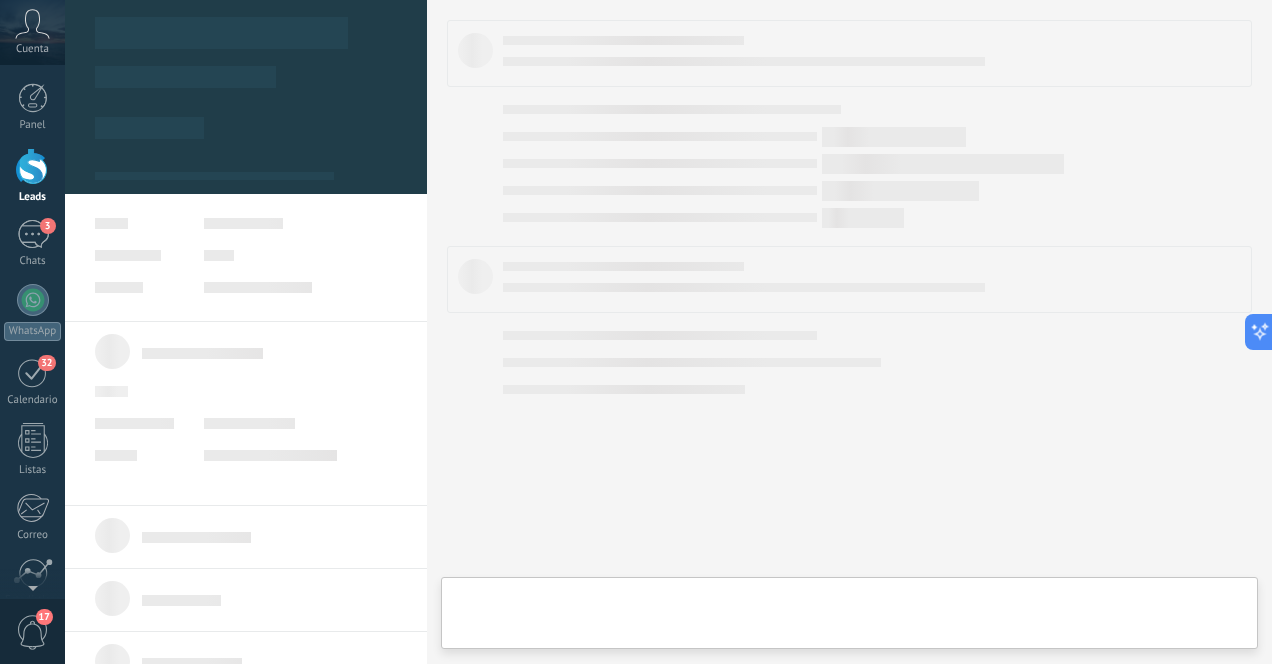 scroll, scrollTop: 0, scrollLeft: 0, axis: both 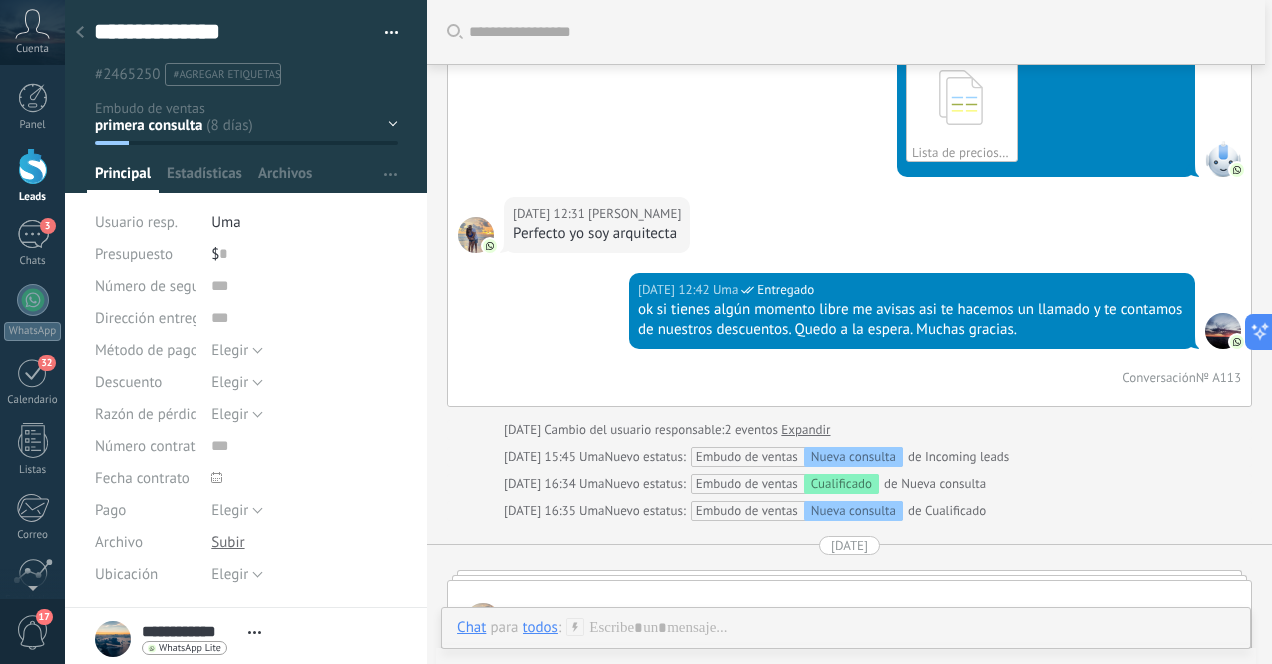 click at bounding box center [80, 33] 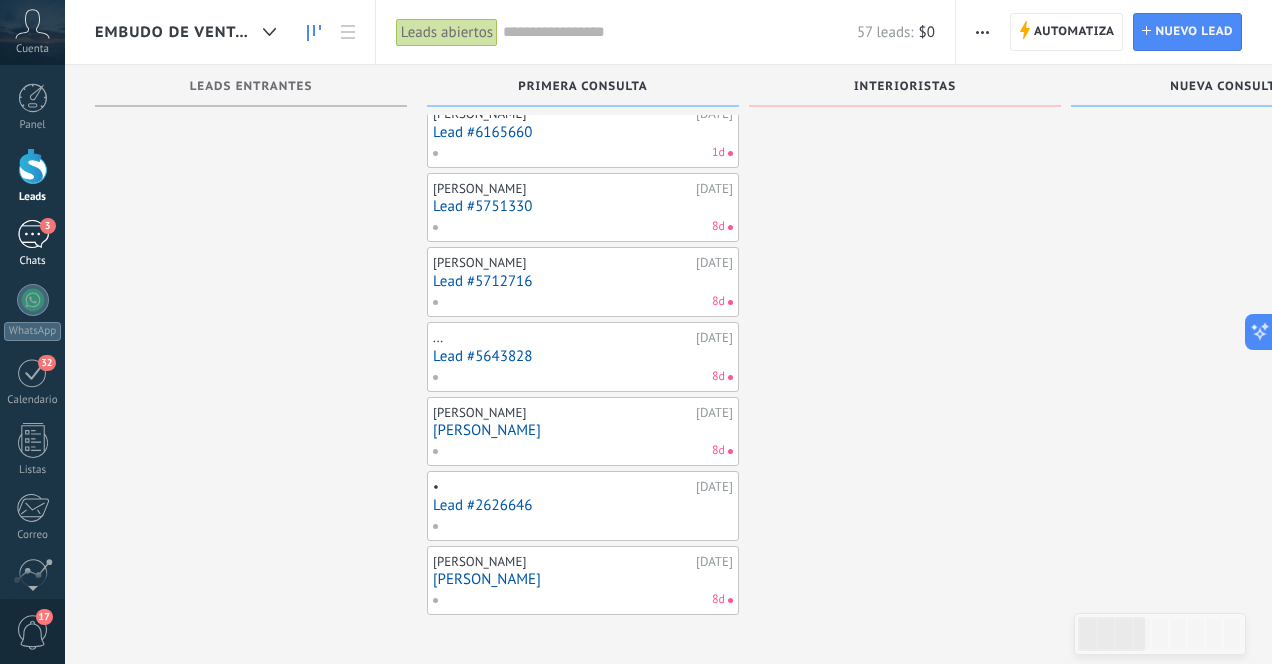 click on "3" at bounding box center [33, 234] 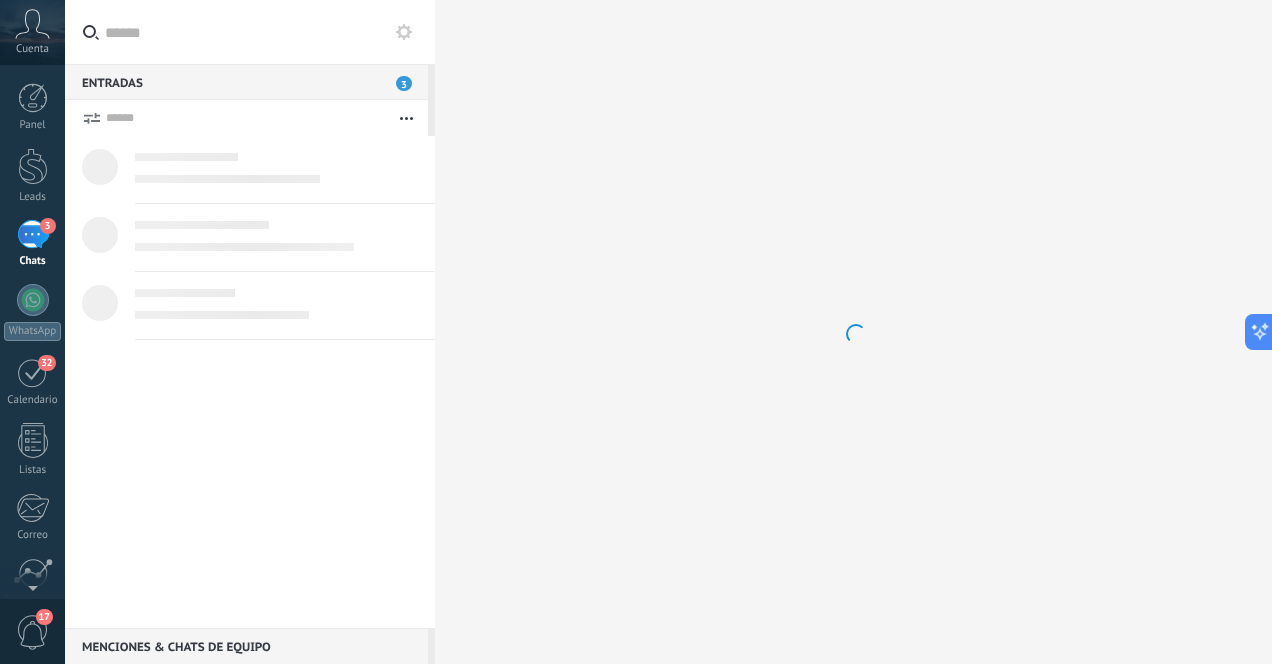 scroll, scrollTop: 0, scrollLeft: 0, axis: both 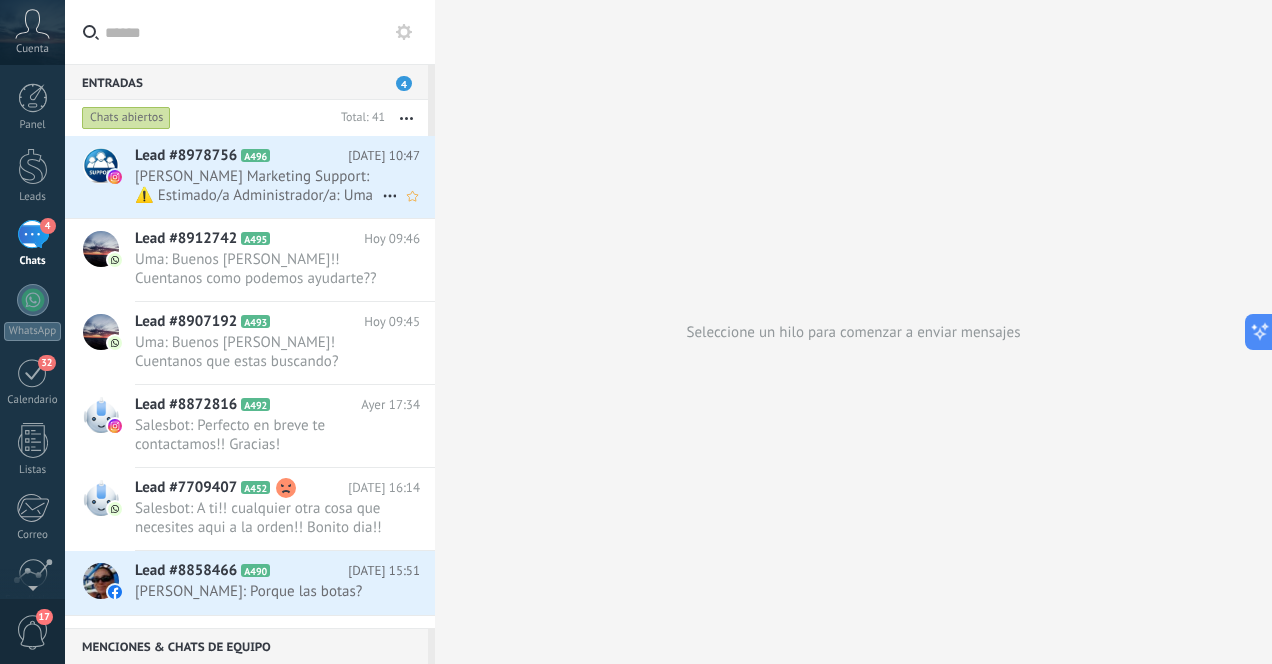 click on "[PERSON_NAME] Marketing Support: ⚠️ Estimado/a Administrador/a: Uma Furniture Design
• A partir del [DATE], procederemos con el ci..." at bounding box center (258, 186) 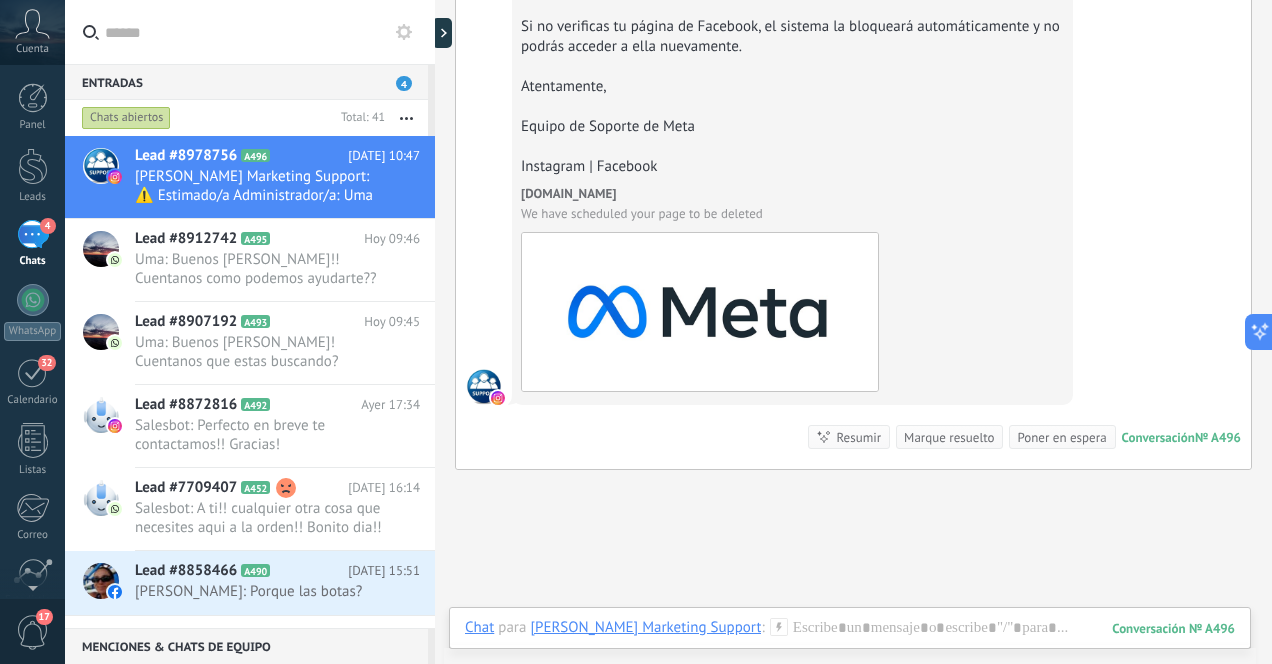 scroll, scrollTop: 448, scrollLeft: 0, axis: vertical 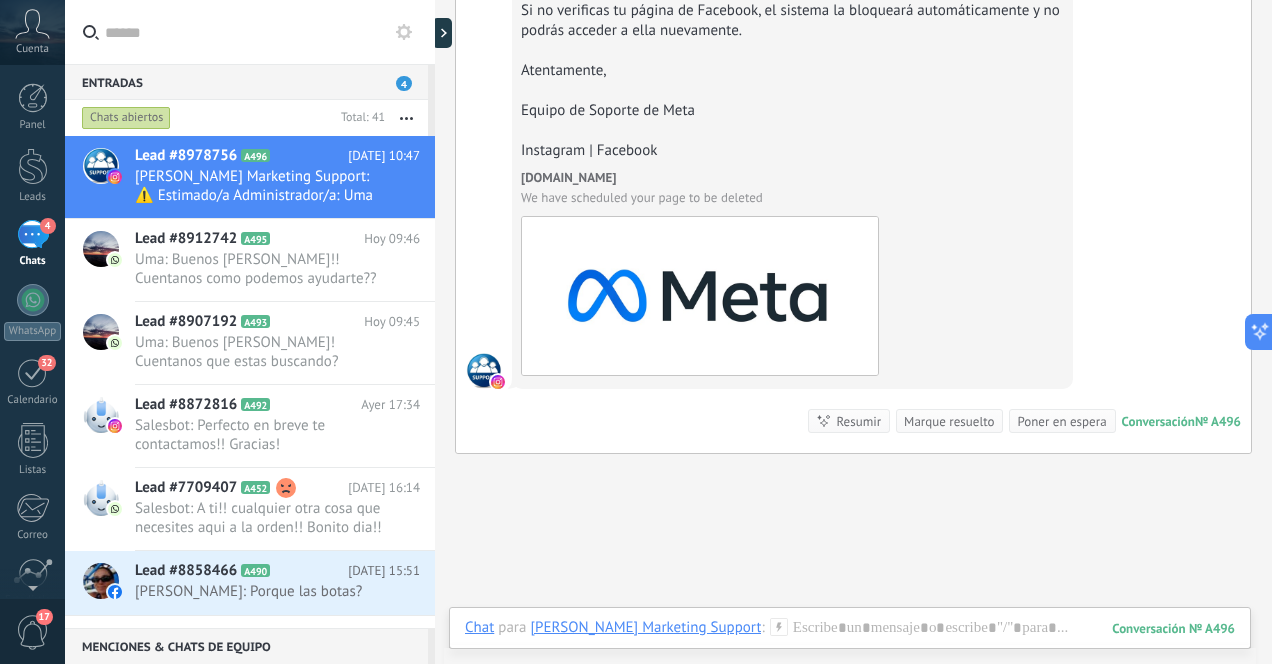 click on "4" at bounding box center (33, 234) 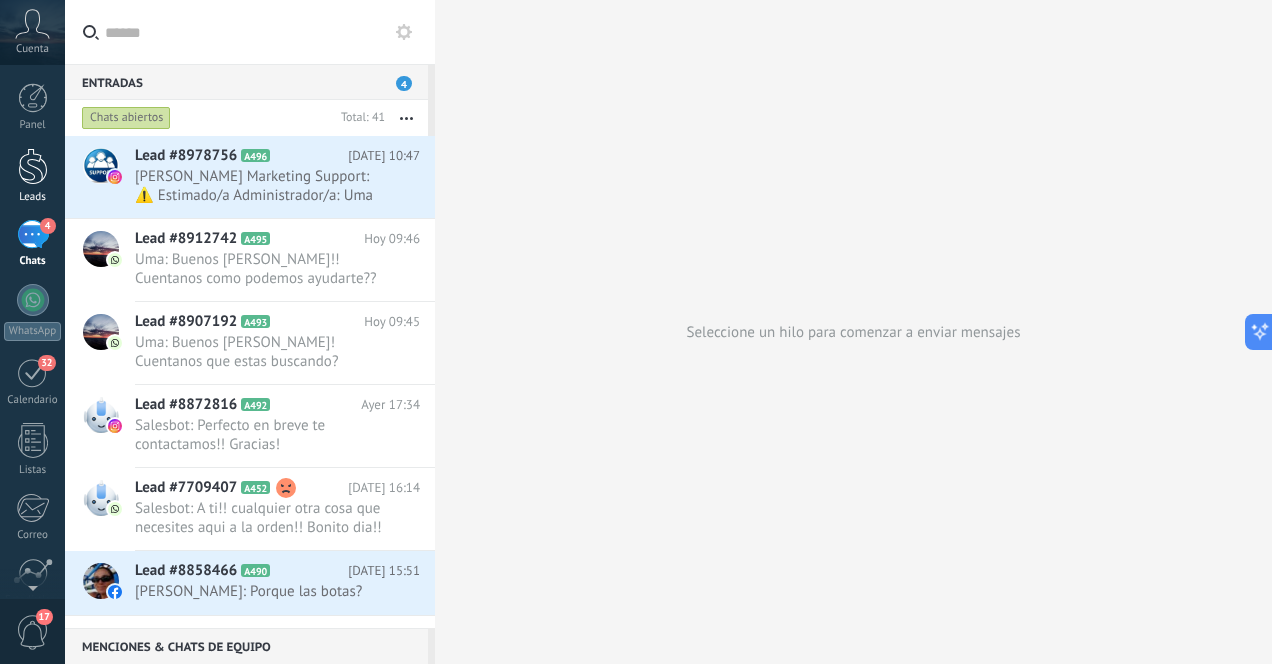 click at bounding box center (33, 166) 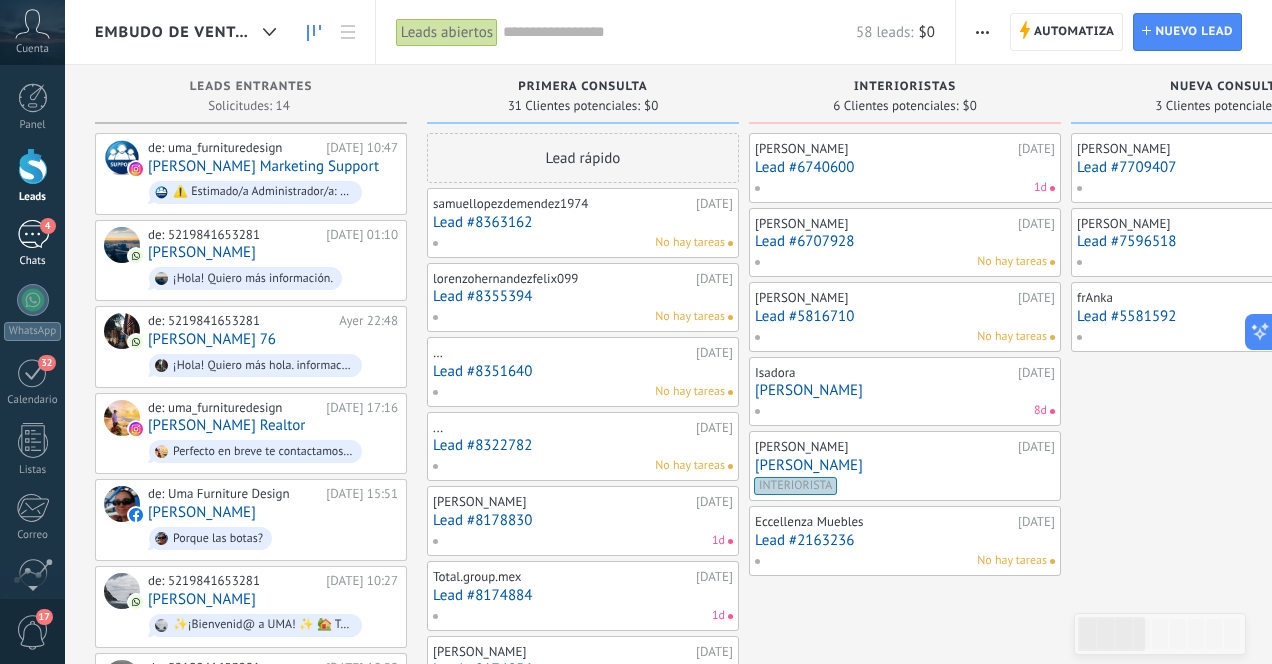click on "4" at bounding box center [33, 234] 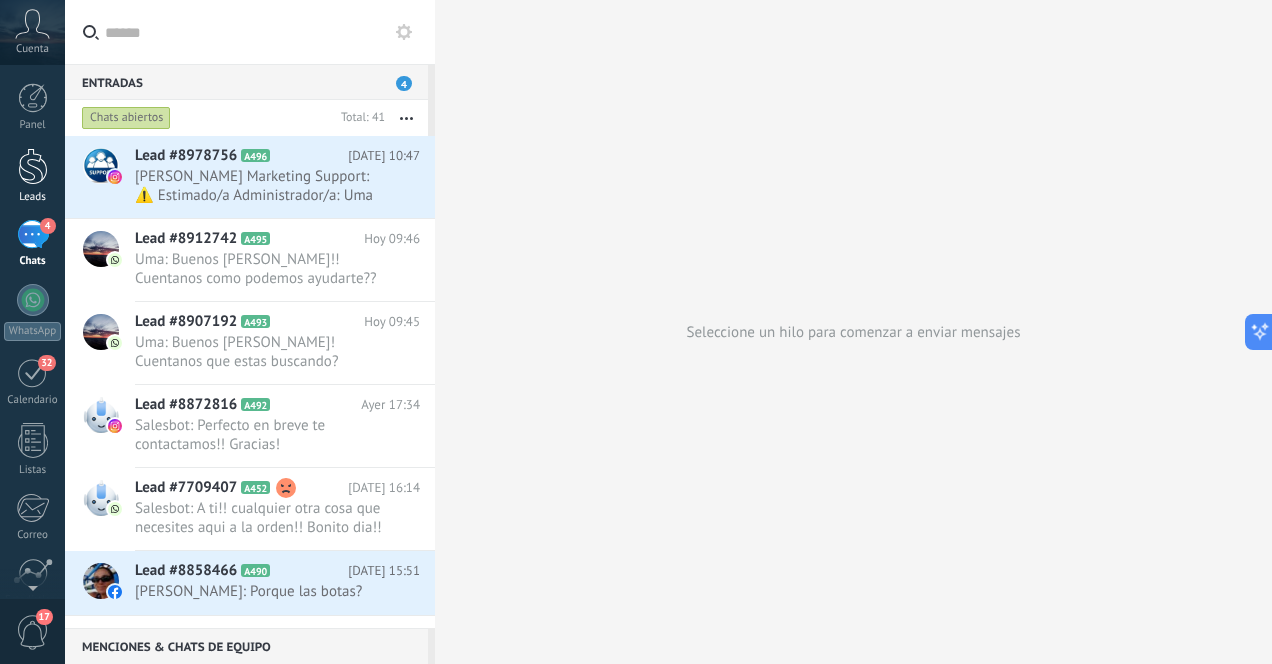 click at bounding box center (33, 166) 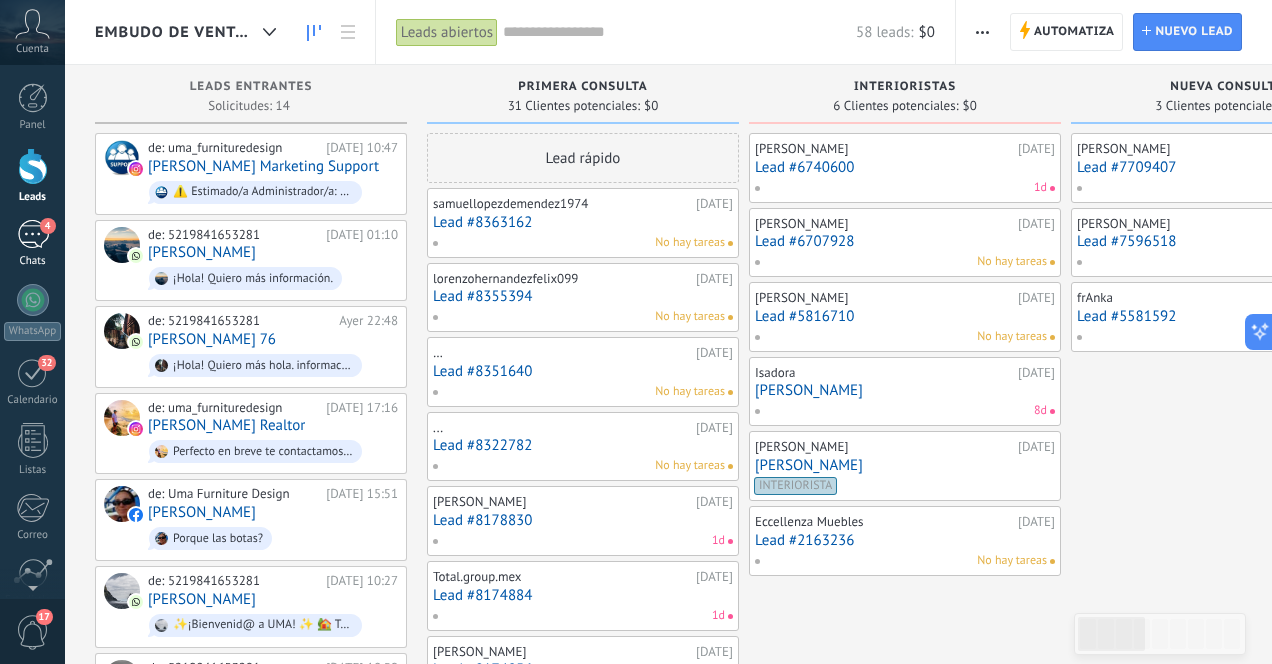 click on "4" at bounding box center (33, 234) 